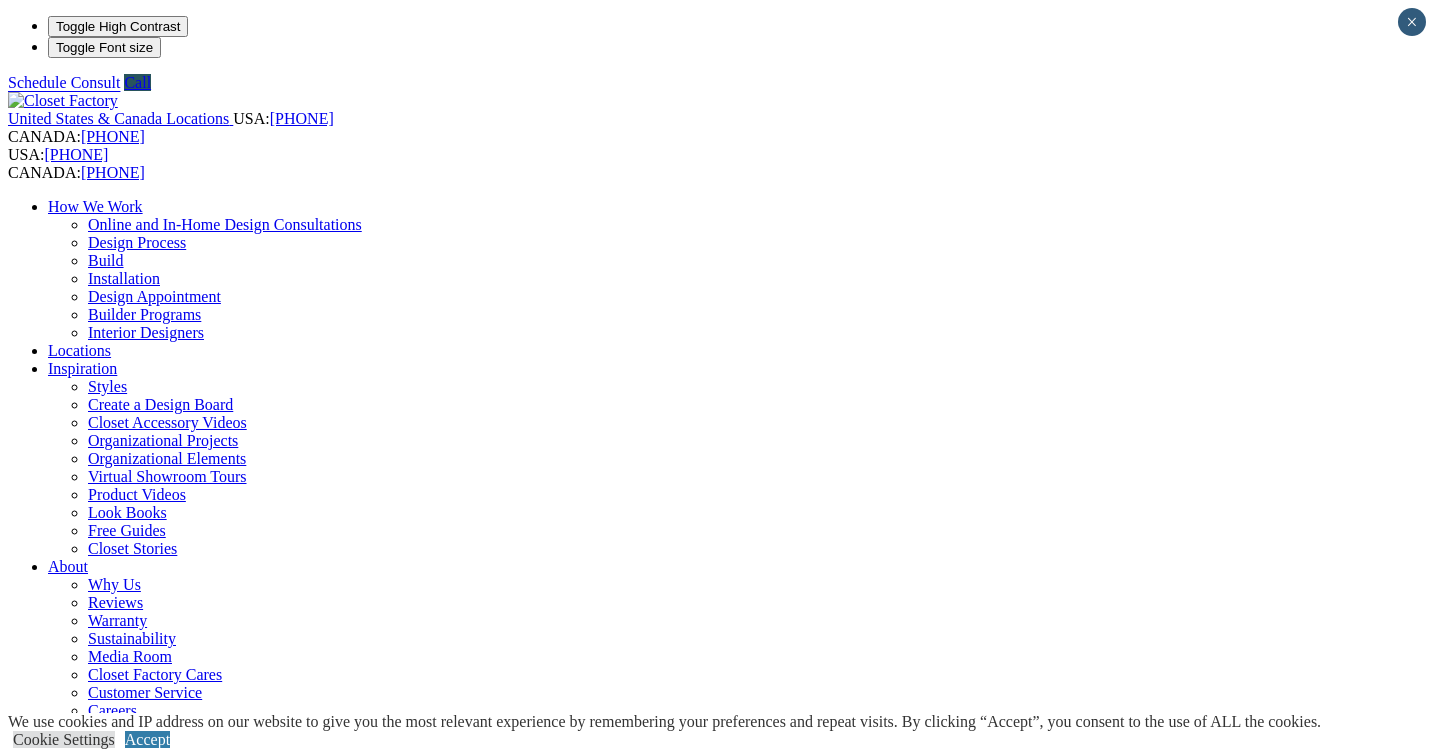 scroll, scrollTop: 1596, scrollLeft: 0, axis: vertical 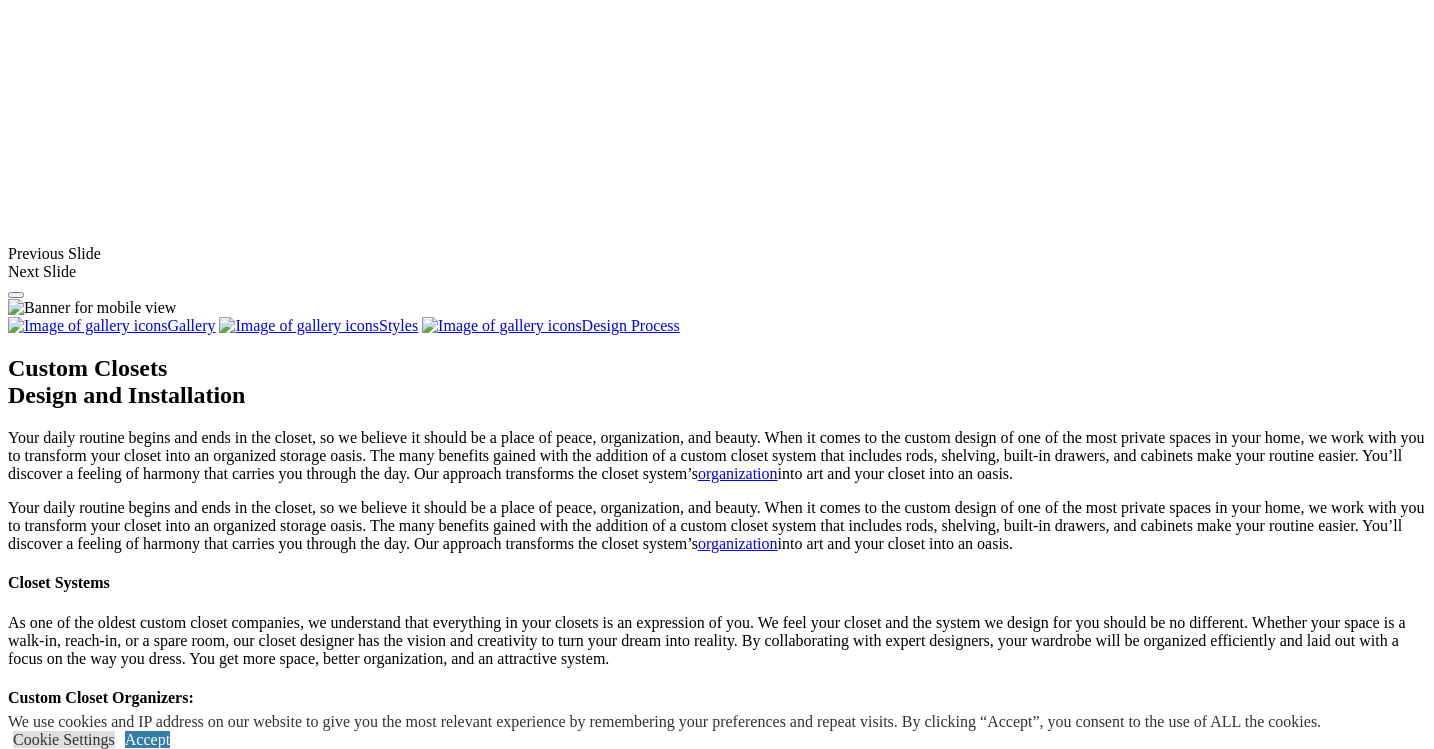 click on "Load More" at bounding box center [44, 2448] 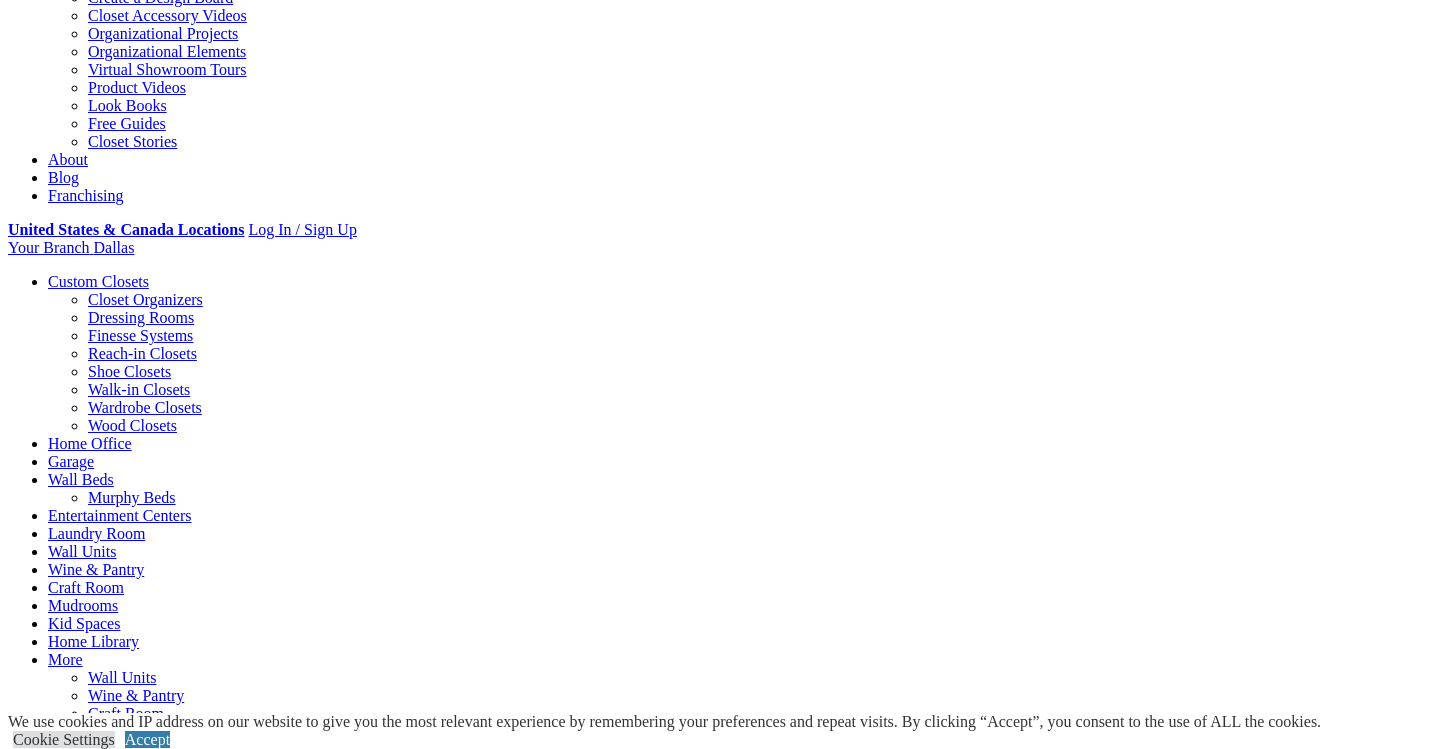 scroll, scrollTop: 292, scrollLeft: 0, axis: vertical 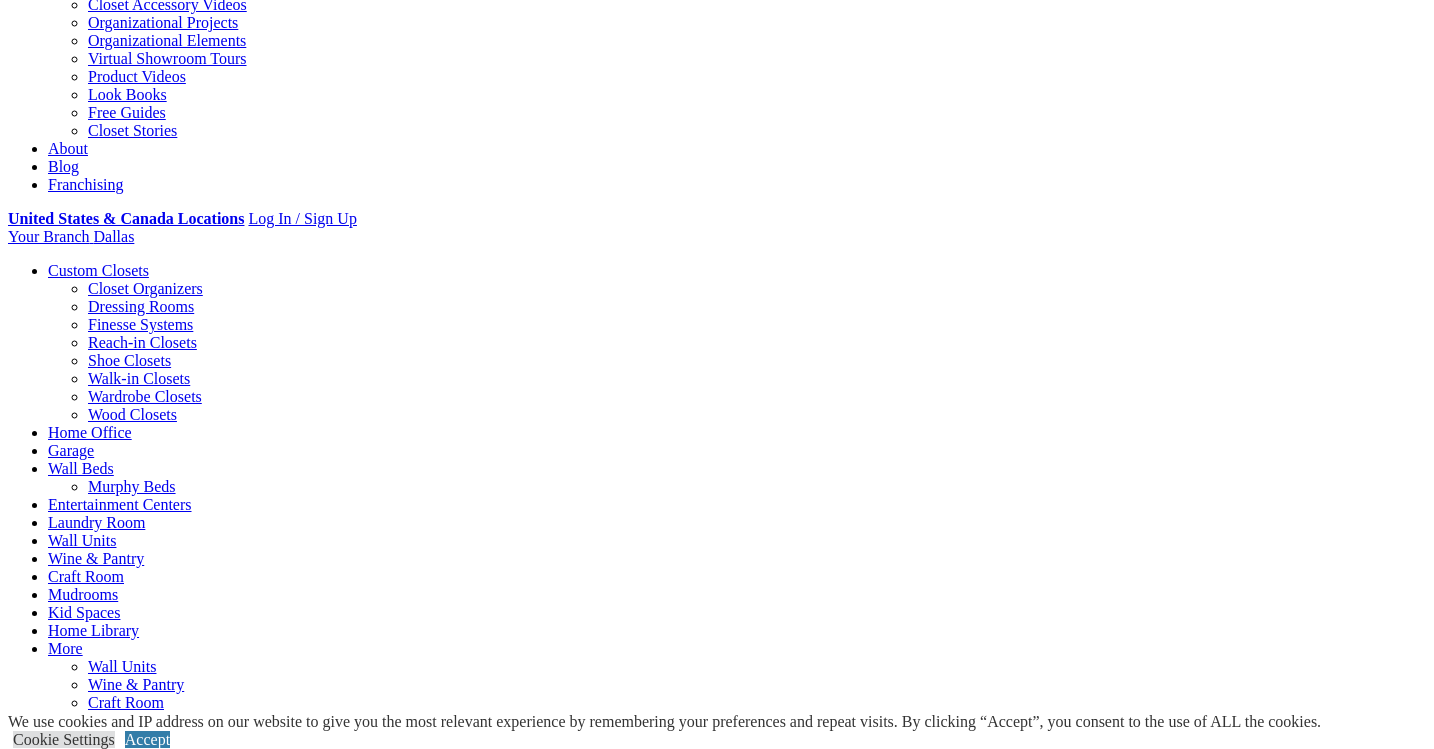 click on "Gallery" at bounding box center (111, 1951) 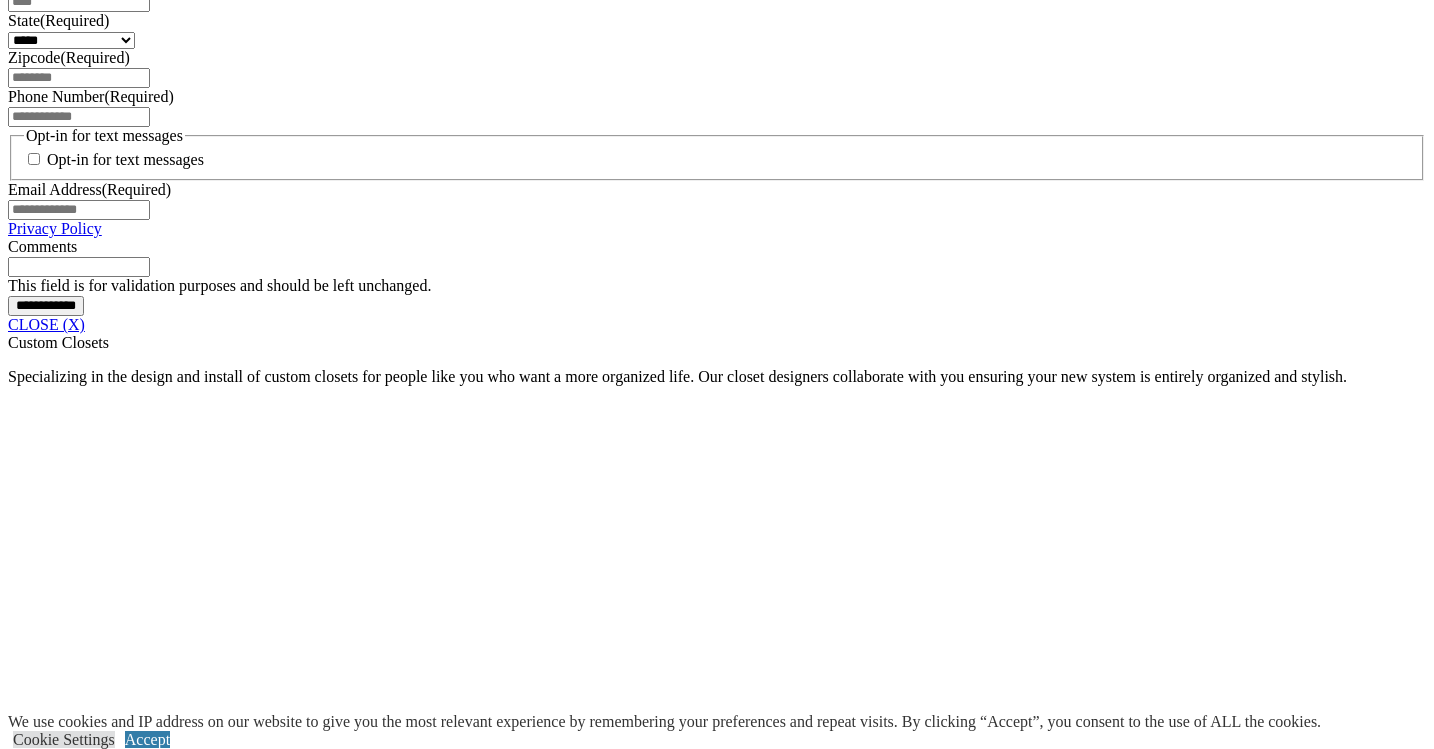 scroll, scrollTop: 1250, scrollLeft: 0, axis: vertical 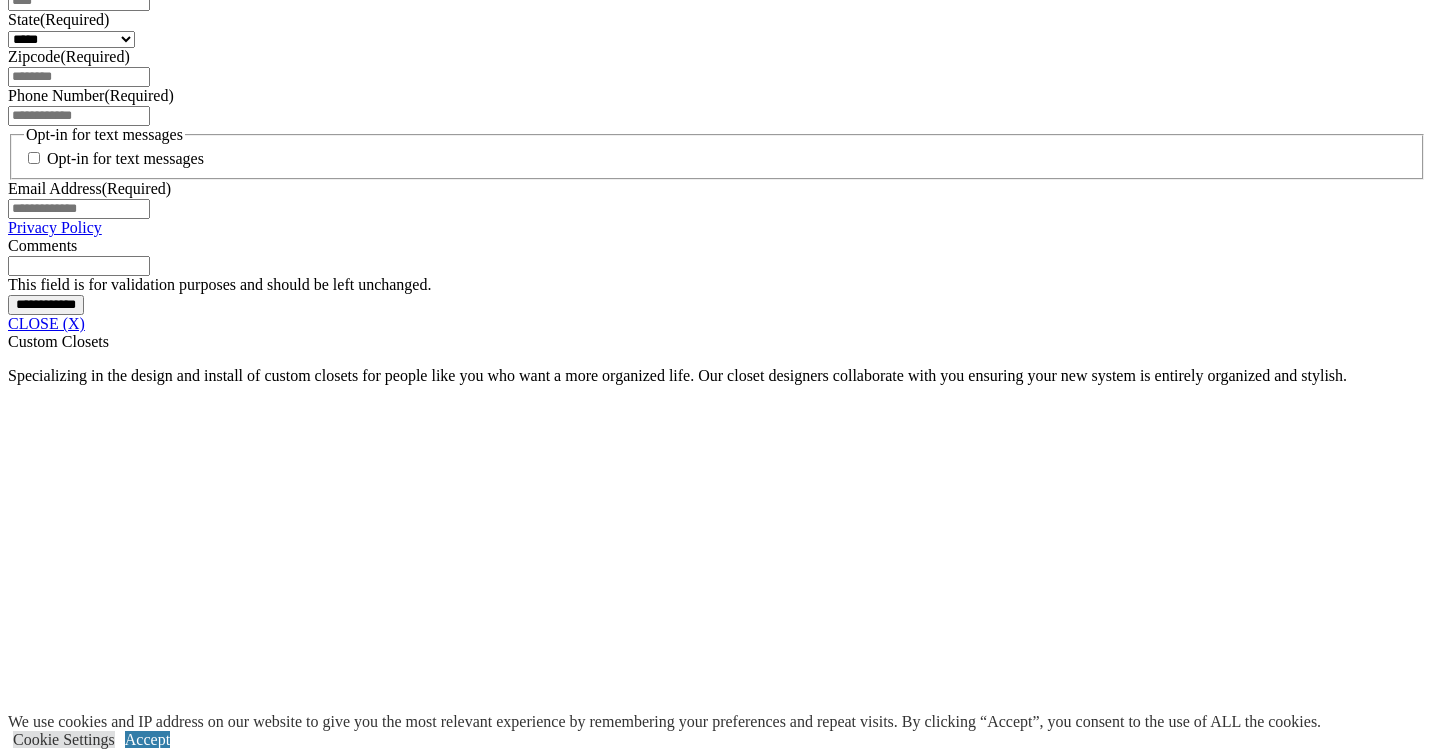 click on "Wood" at bounding box center (67, 2386) 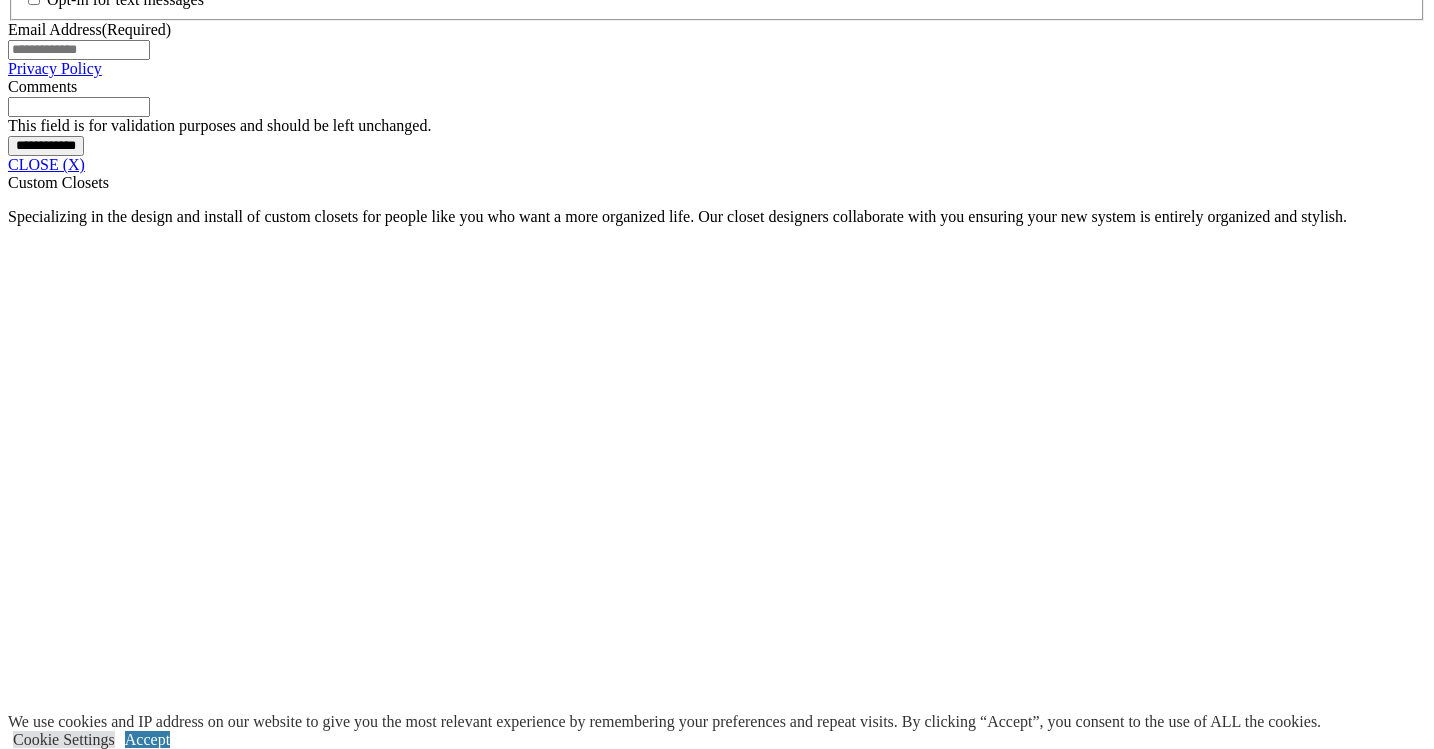 scroll, scrollTop: 1410, scrollLeft: 0, axis: vertical 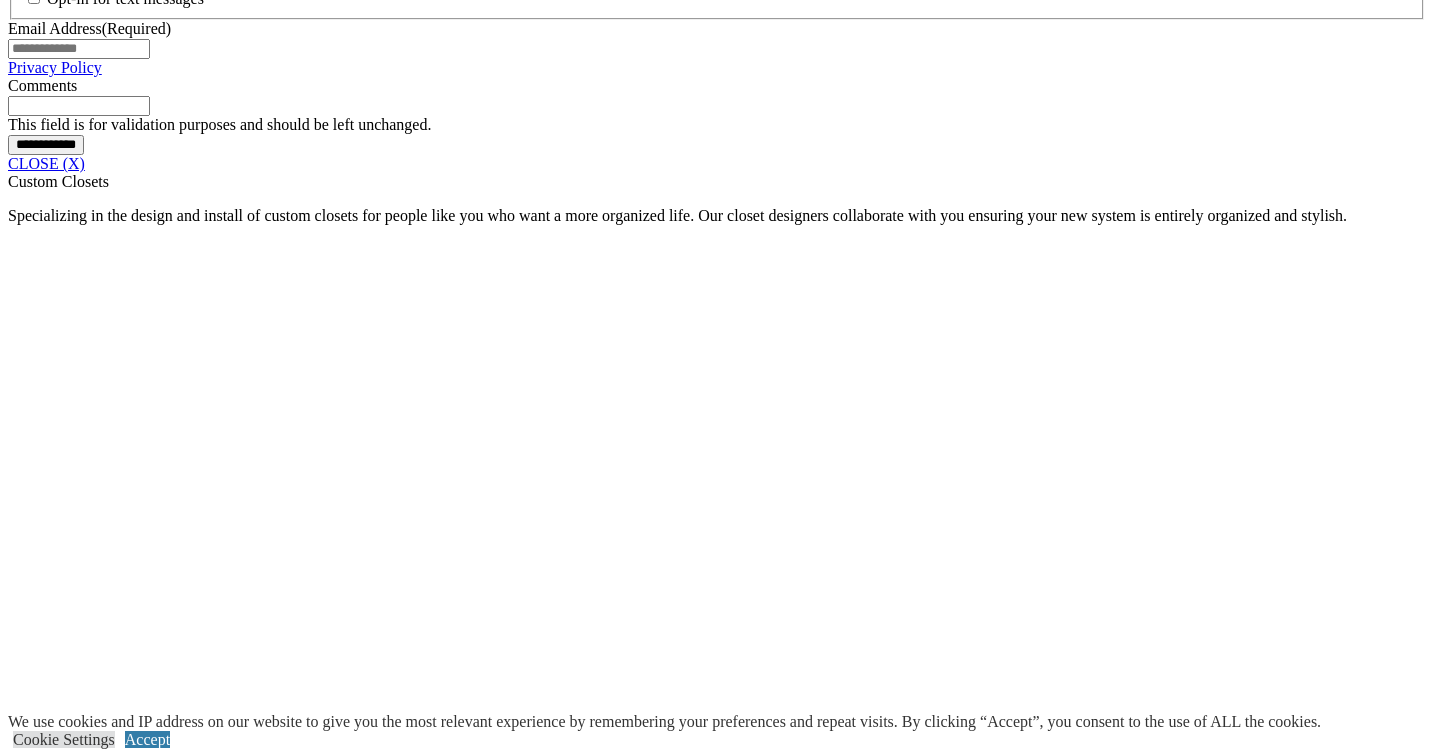 click on "Walk-In" at bounding box center [74, 2064] 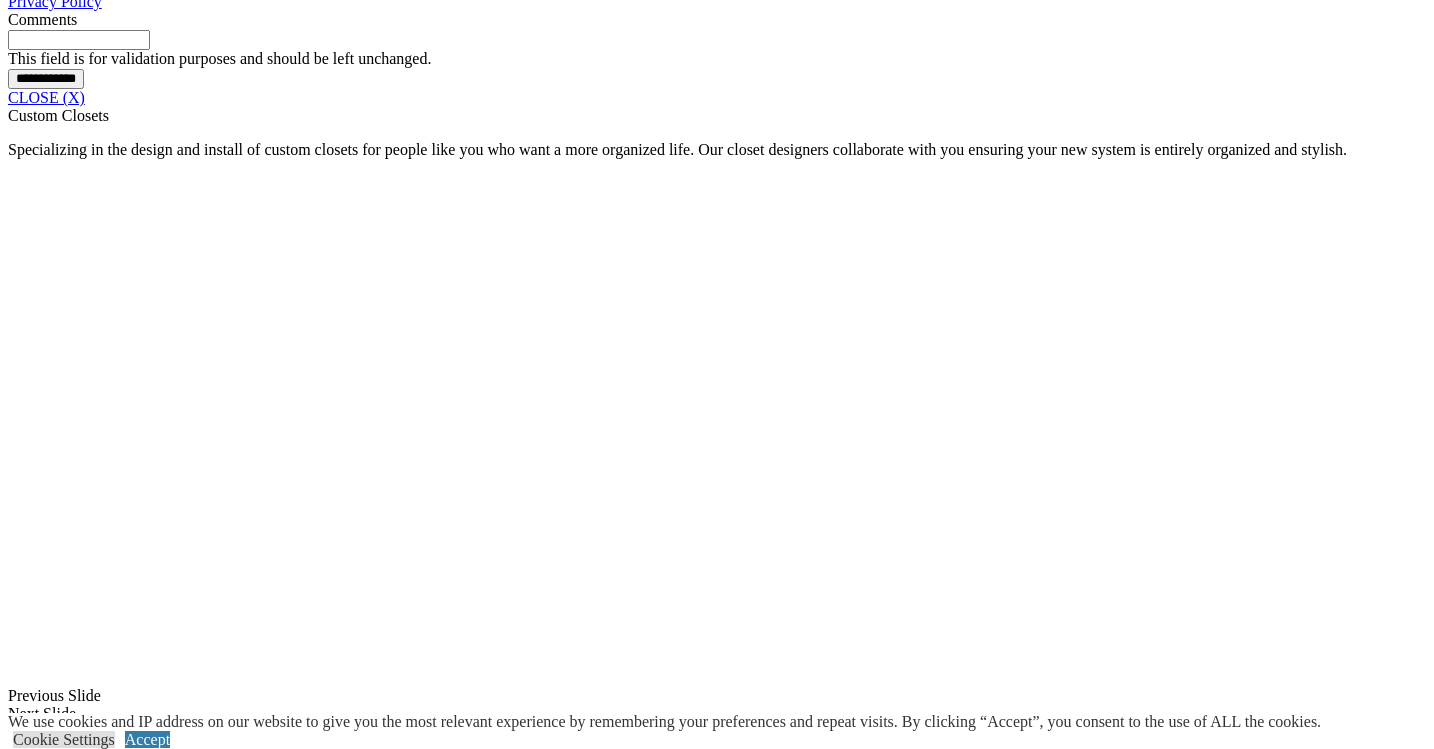 scroll, scrollTop: 1418, scrollLeft: 0, axis: vertical 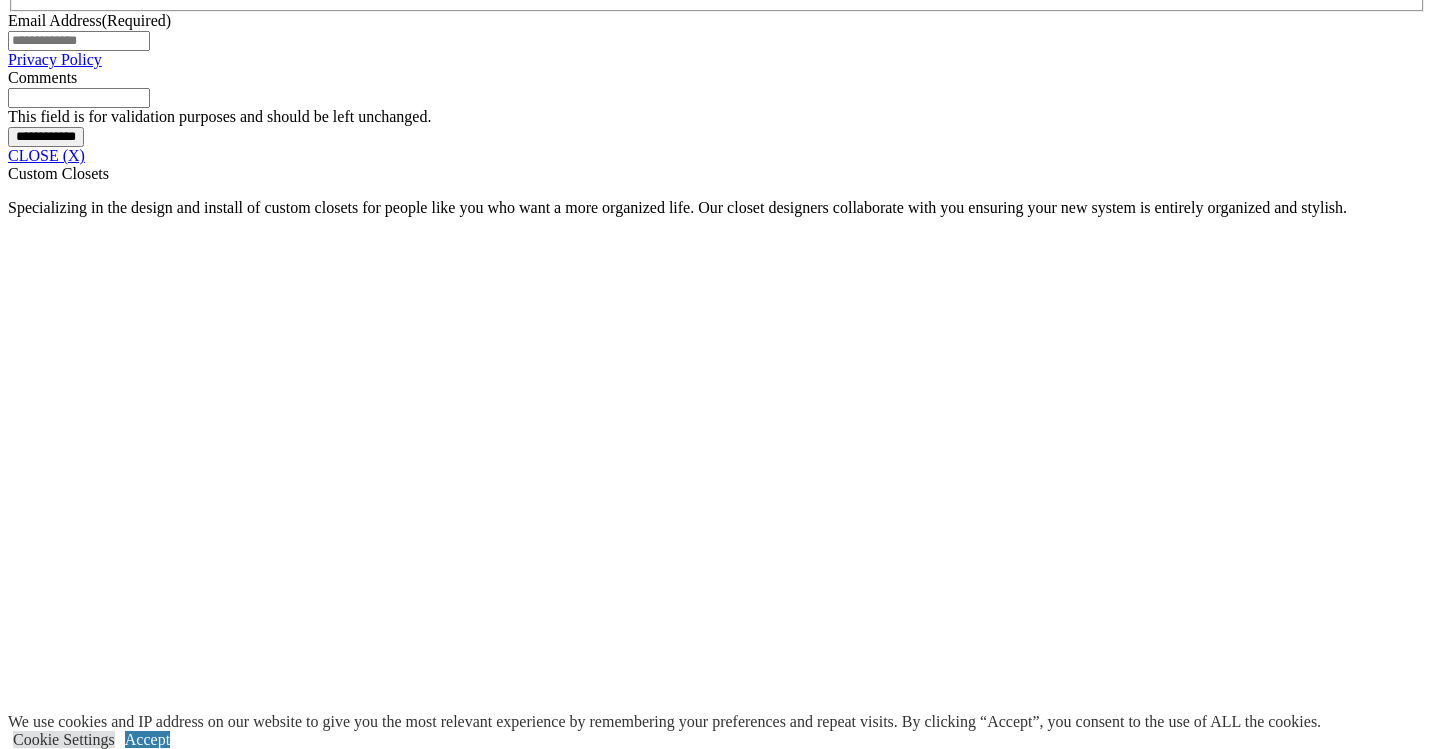 click on "Wood" at bounding box center (67, 2218) 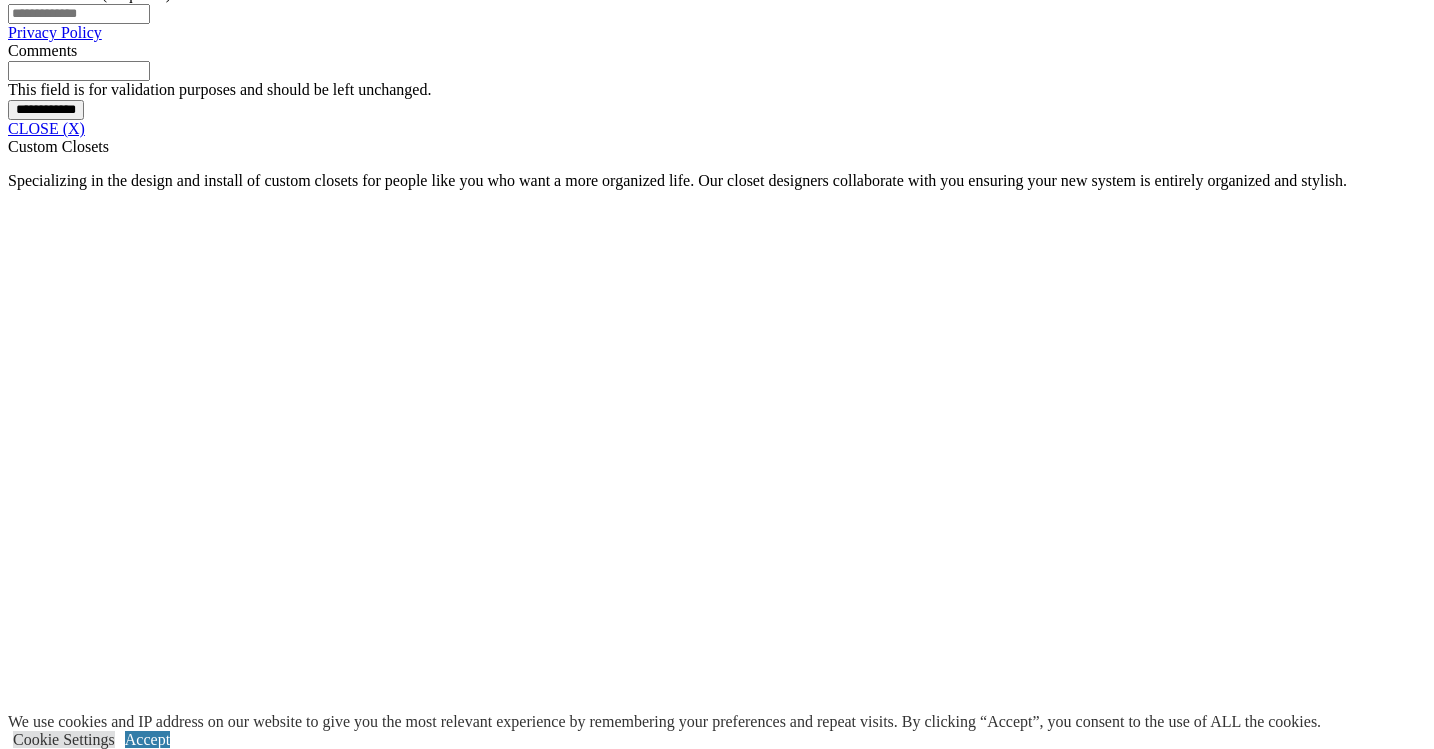 scroll, scrollTop: 1444, scrollLeft: 0, axis: vertical 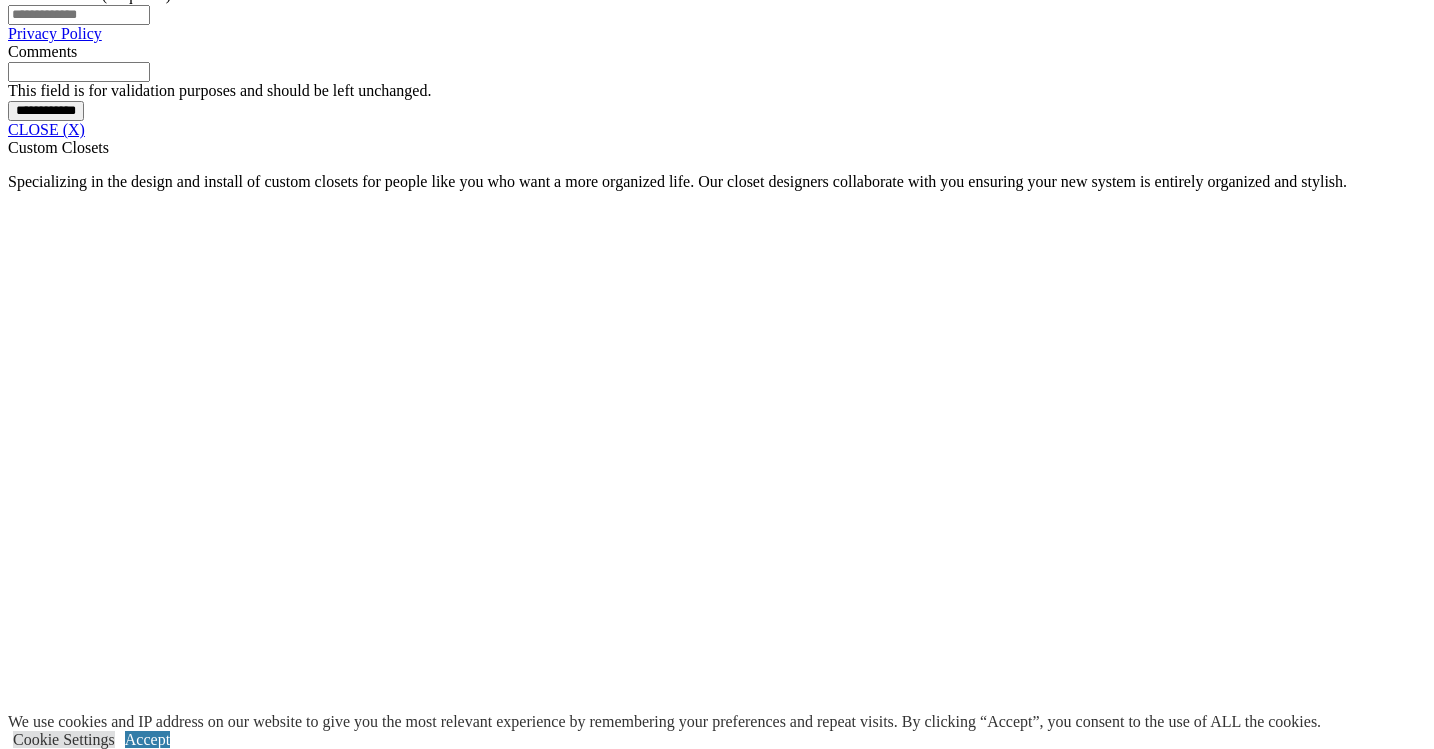 click on "Wood" at bounding box center (67, 2192) 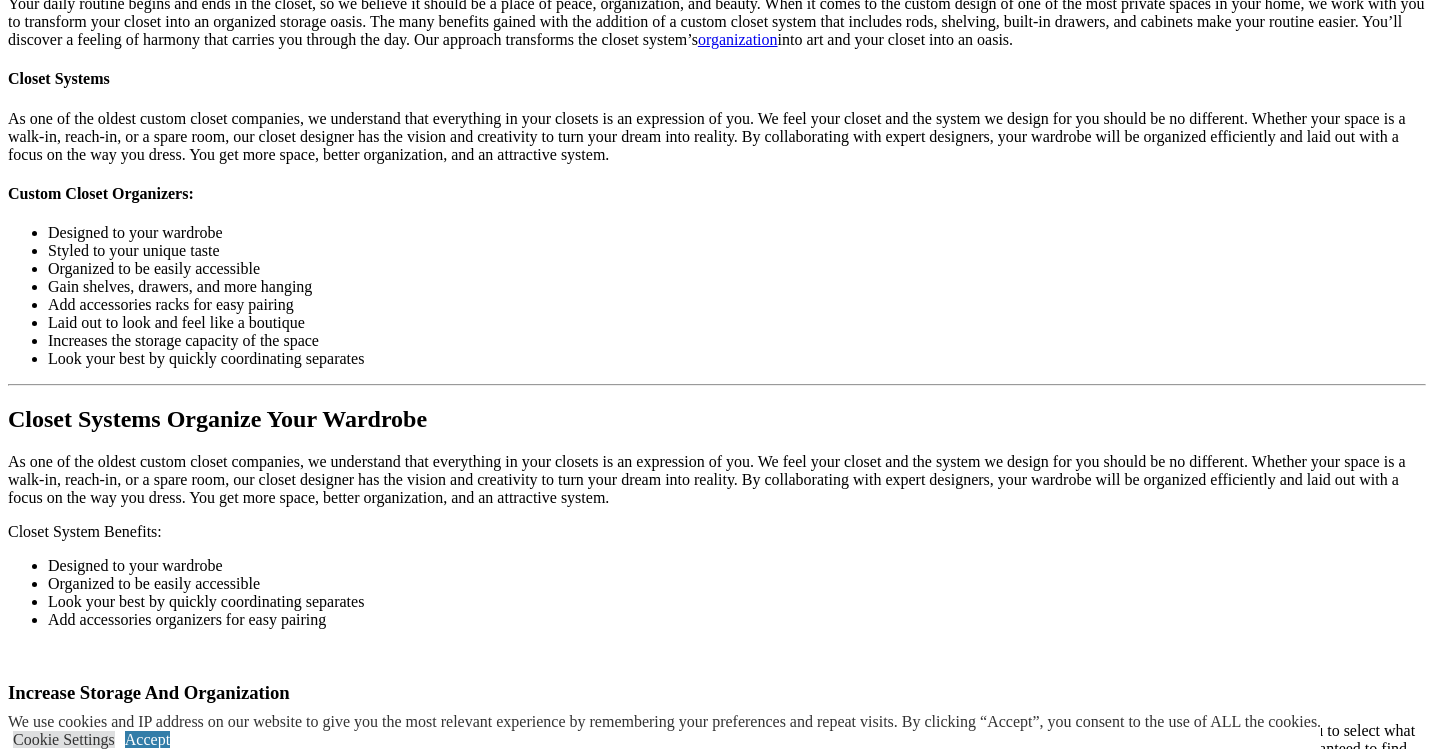 scroll, scrollTop: 2423, scrollLeft: 0, axis: vertical 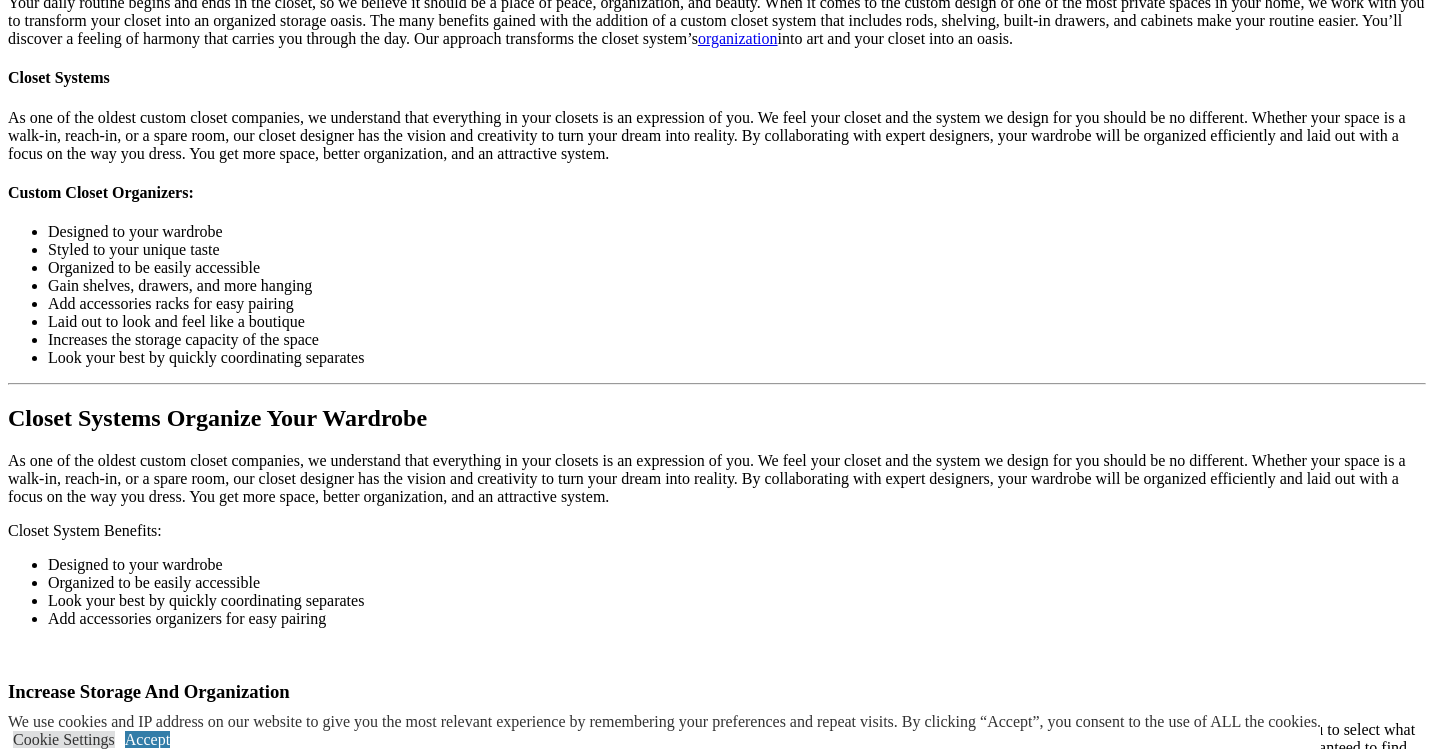 click on "Load More" at bounding box center [44, 2465] 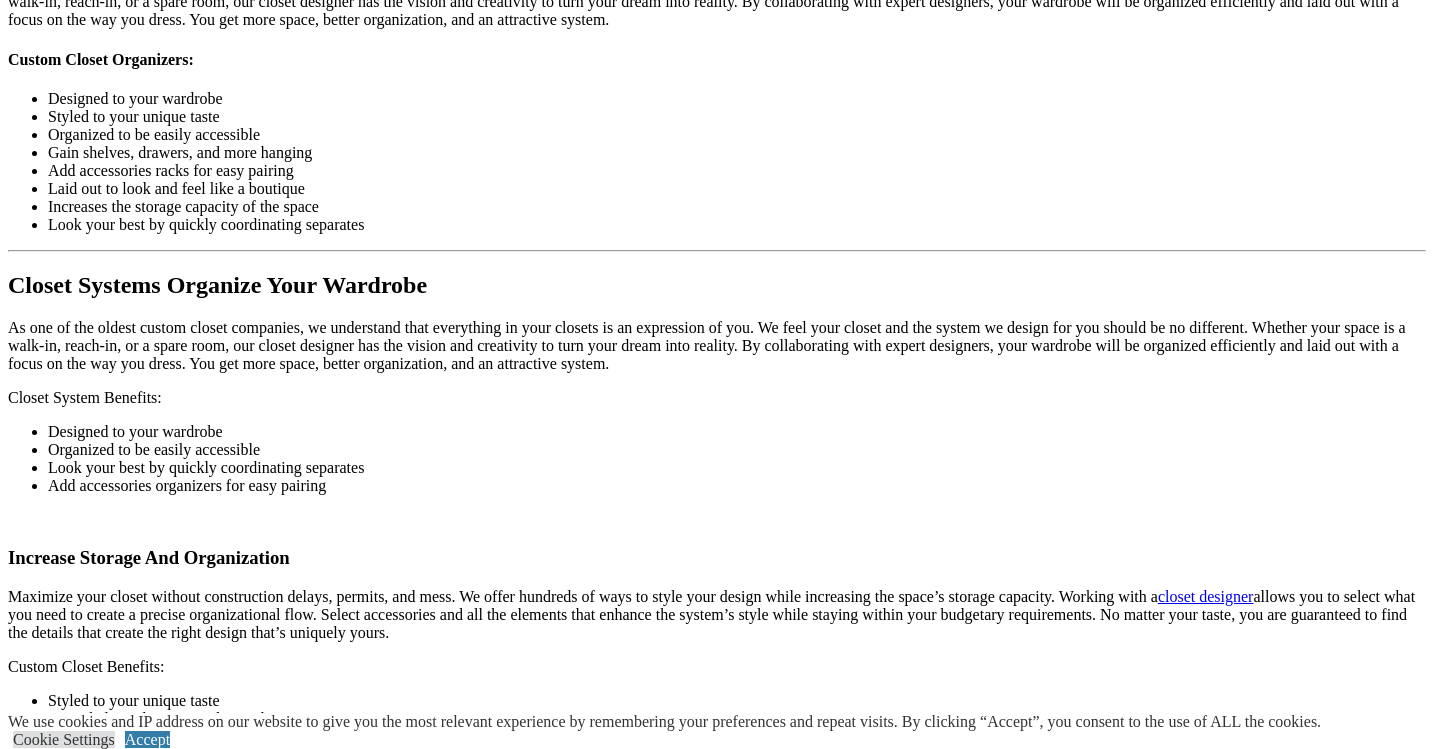 scroll, scrollTop: 2058, scrollLeft: 0, axis: vertical 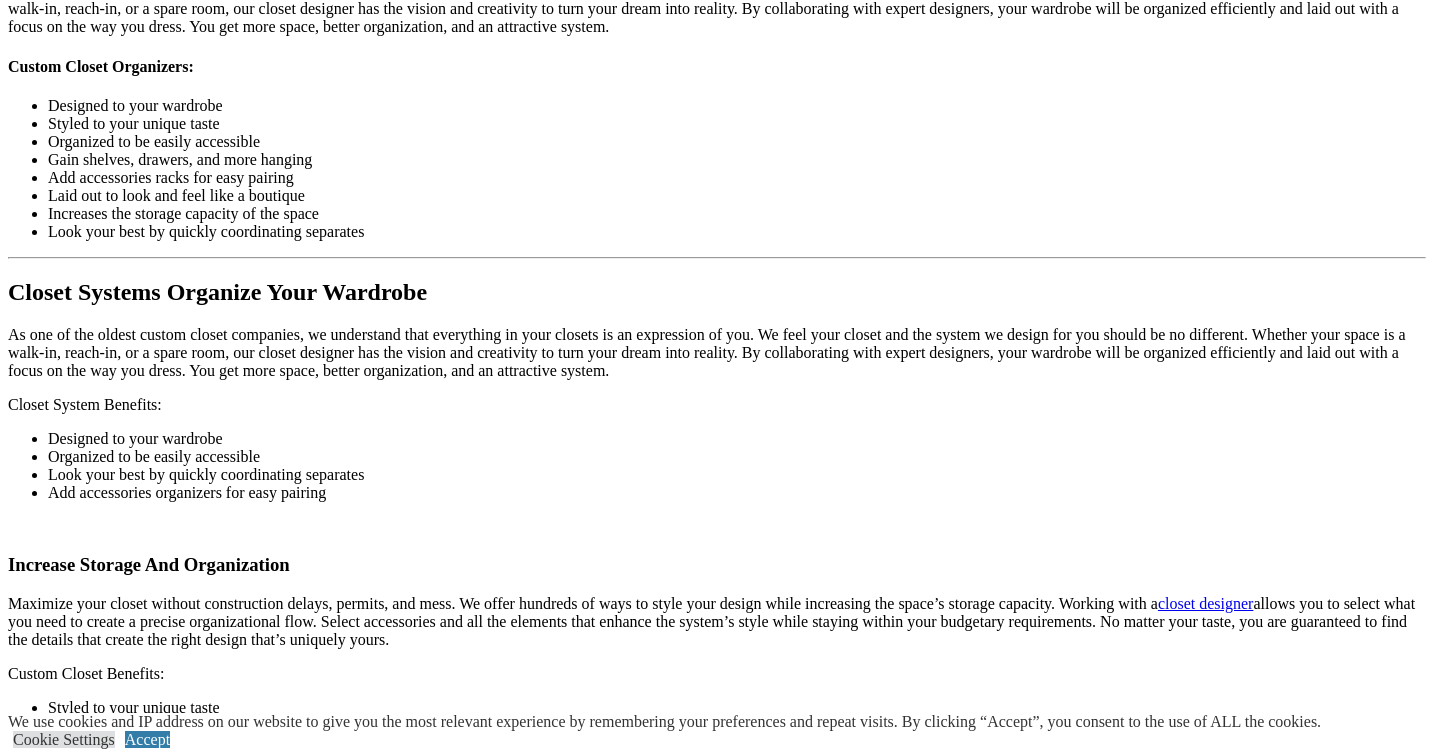 click at bounding box center [233, 1665] 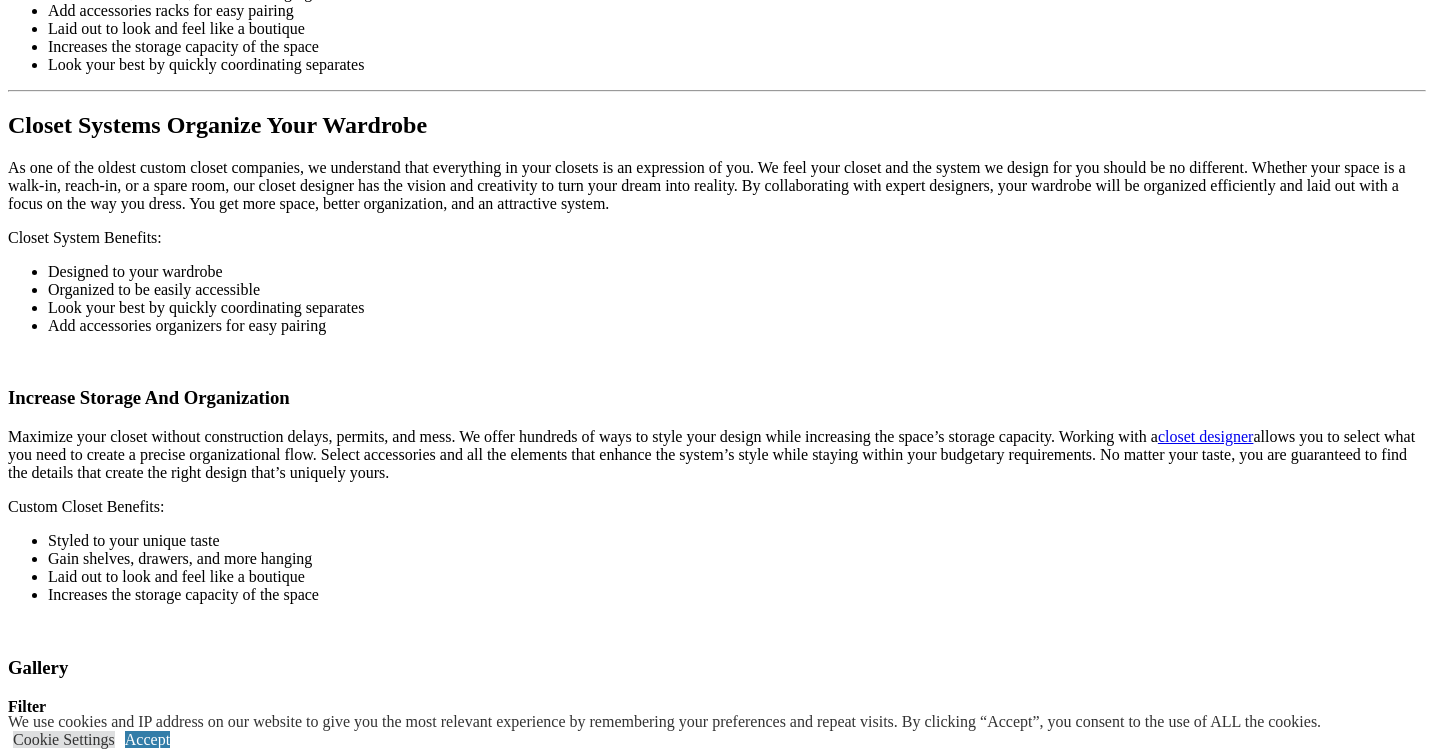 scroll, scrollTop: 2227, scrollLeft: 0, axis: vertical 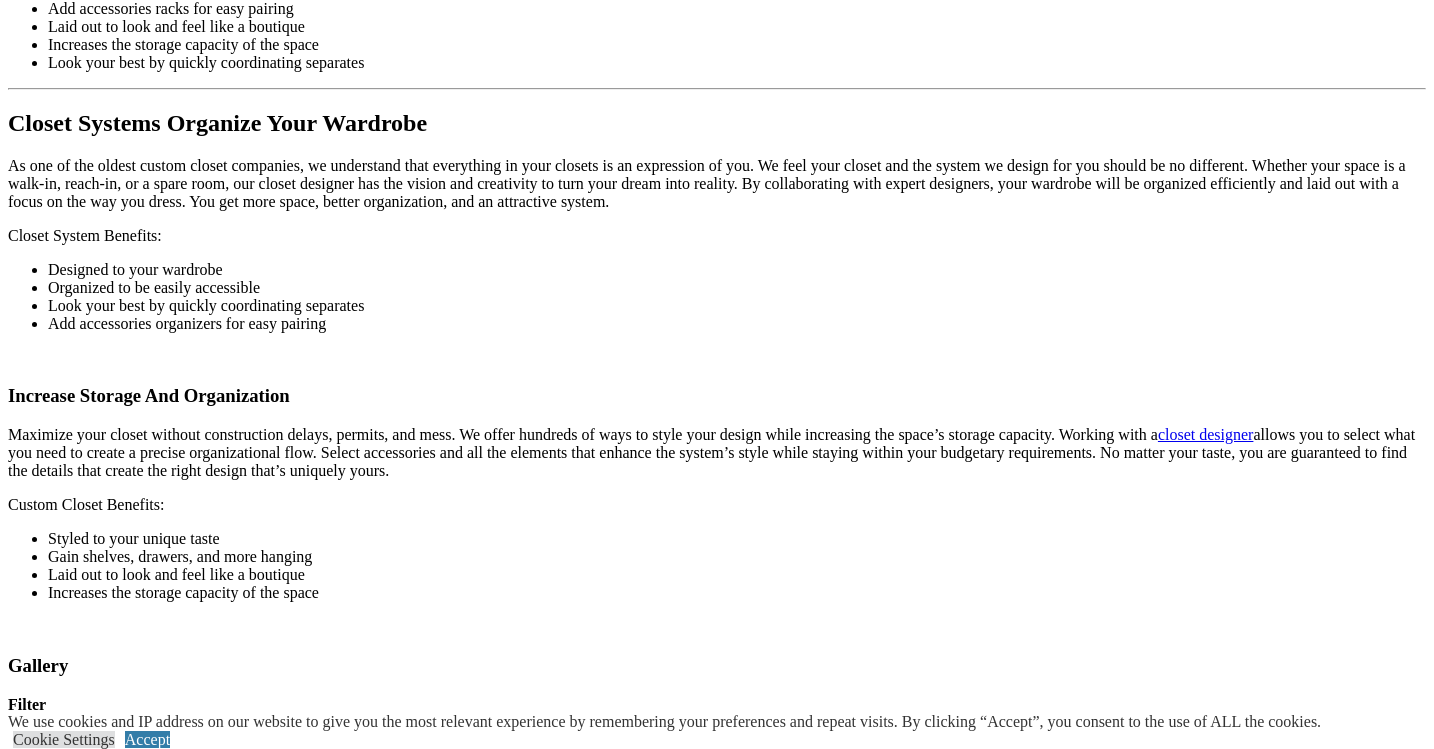 click at bounding box center (867, 1670) 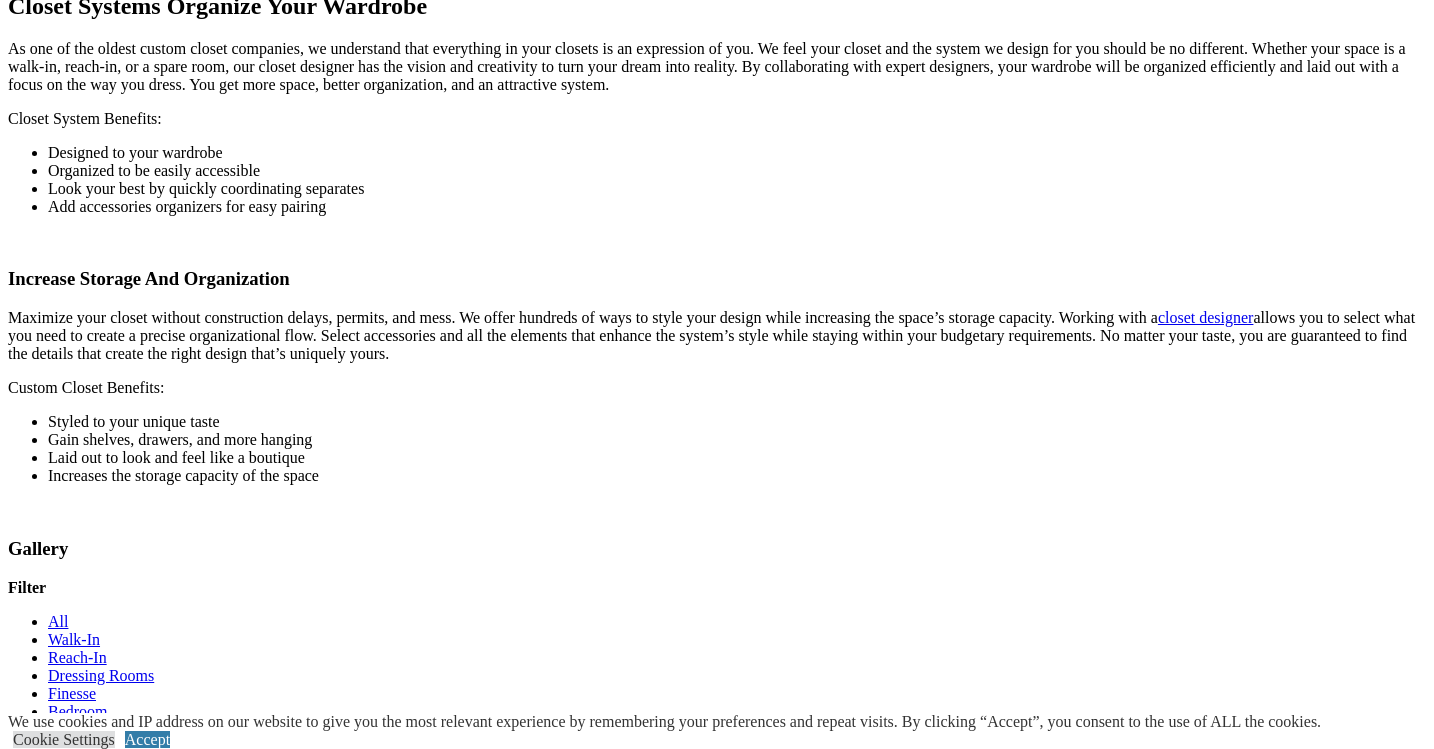 scroll, scrollTop: 2346, scrollLeft: 0, axis: vertical 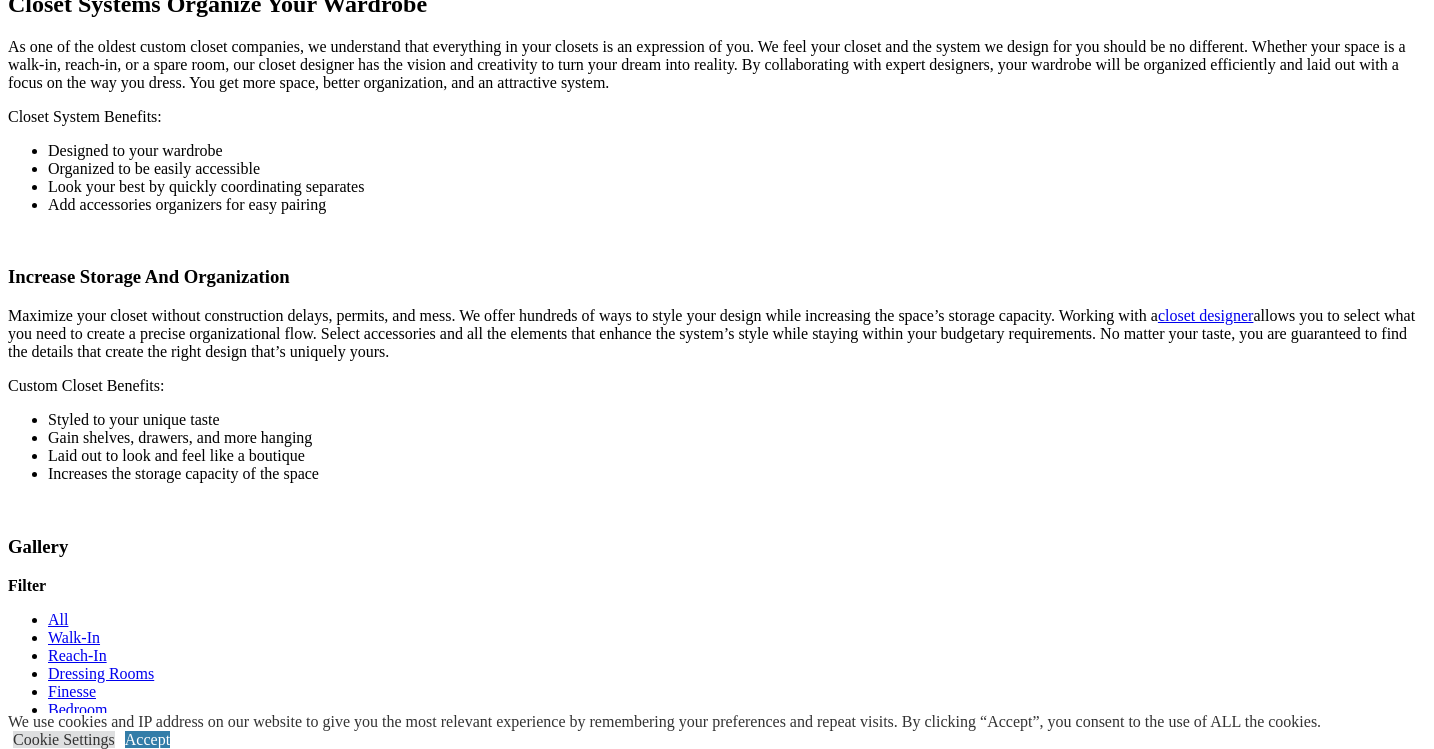 click at bounding box center (1144, 1725) 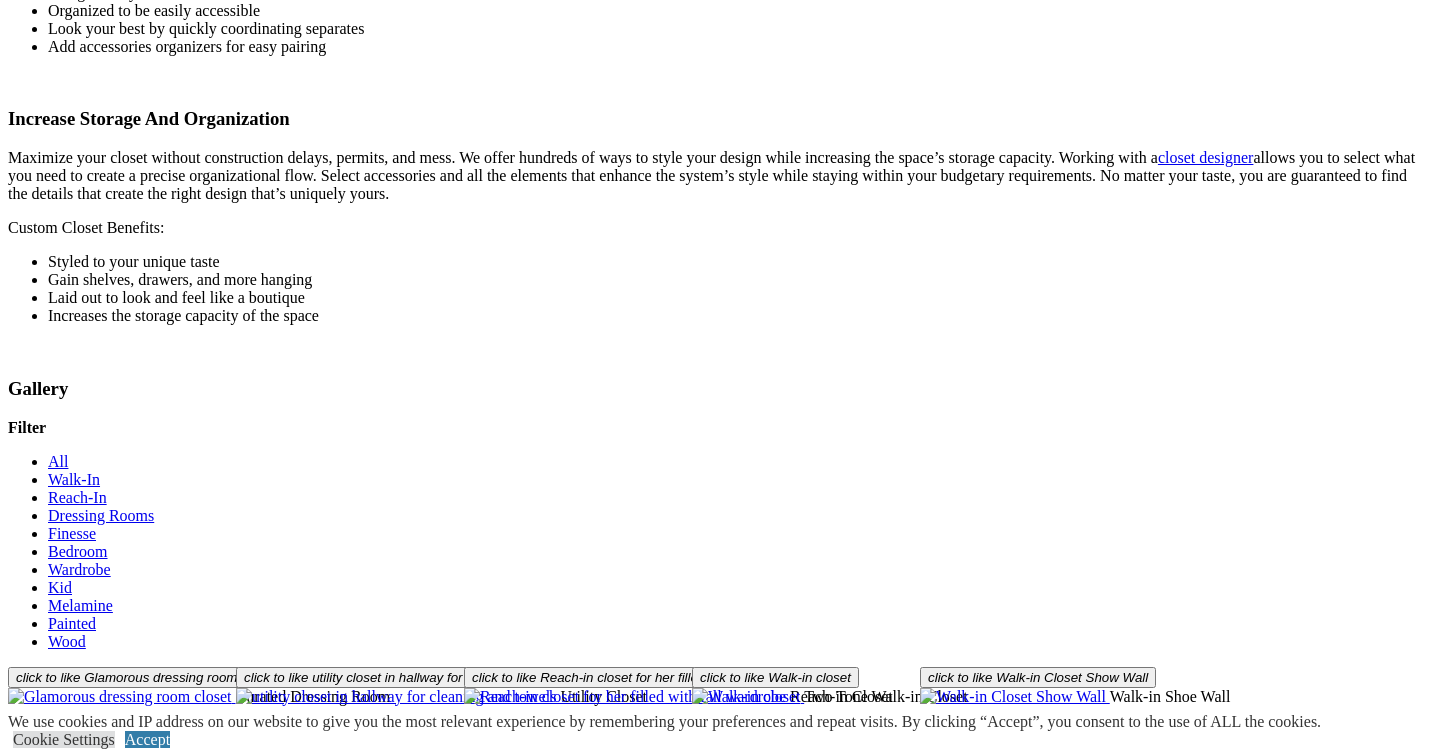scroll, scrollTop: 2509, scrollLeft: 0, axis: vertical 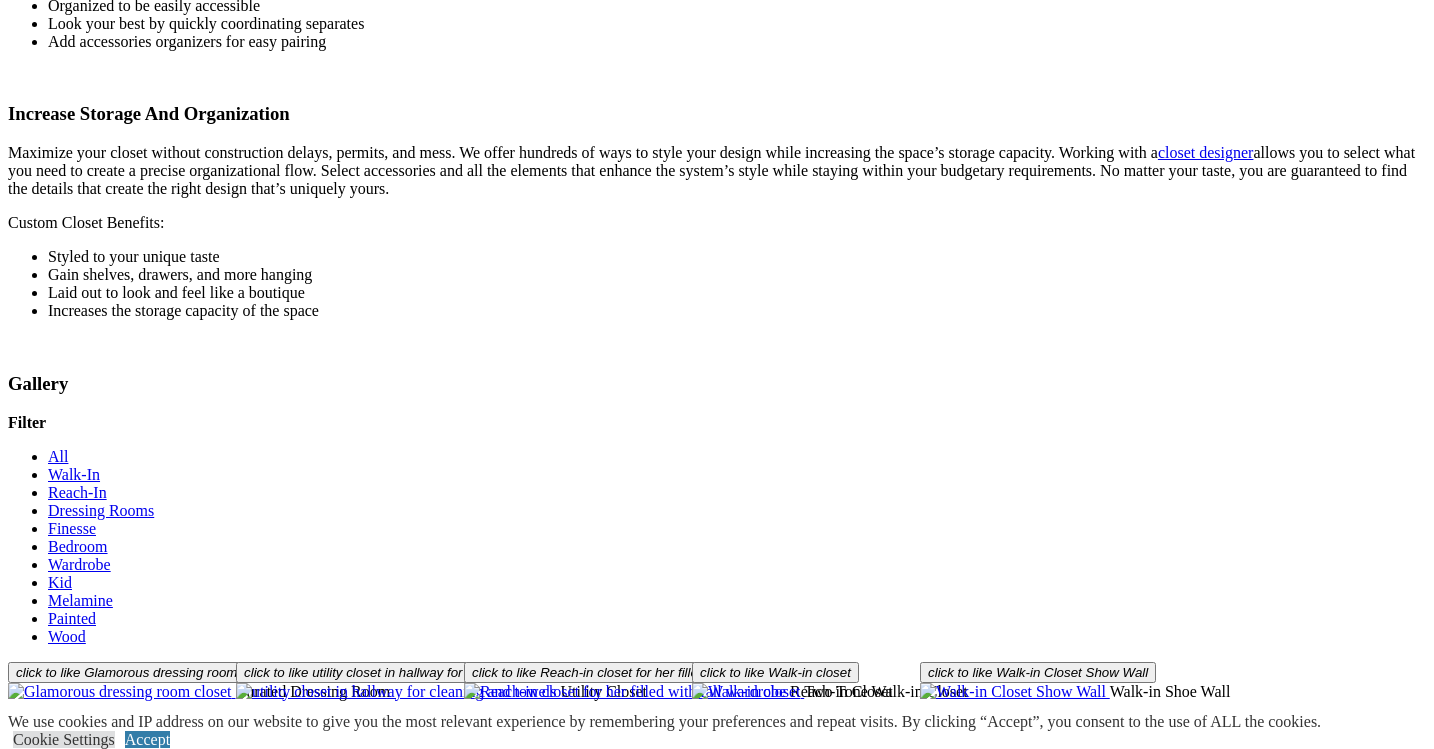 click at bounding box center [416, 1736] 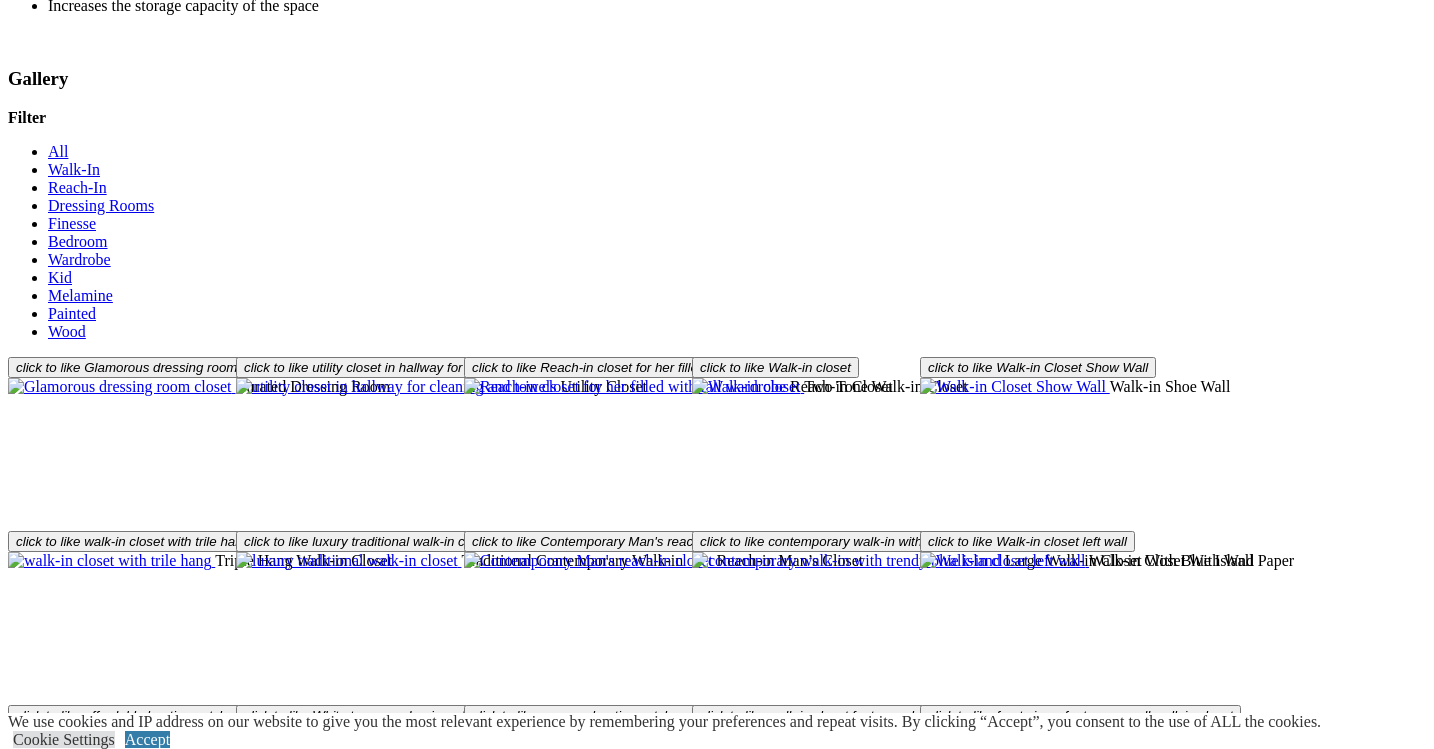 scroll, scrollTop: 2815, scrollLeft: 0, axis: vertical 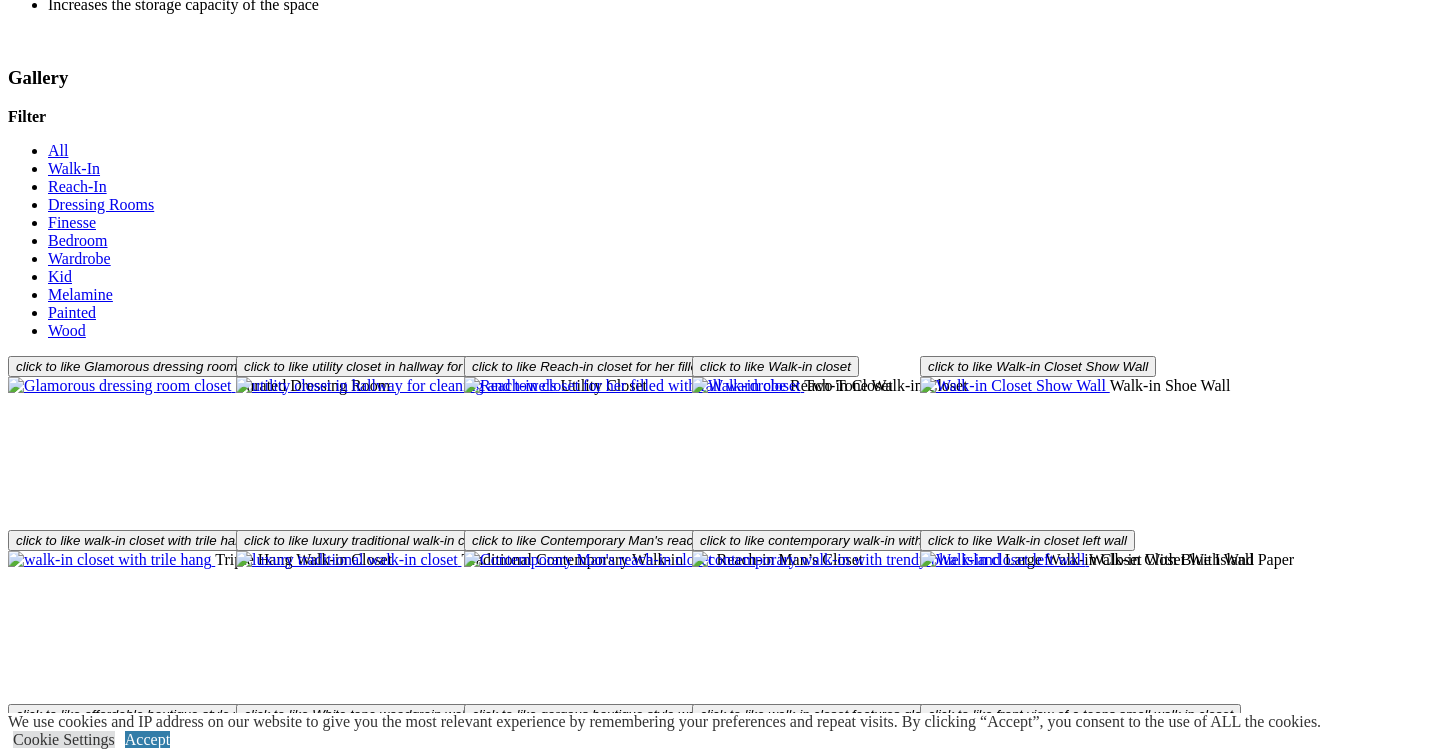 click at bounding box center [538, 1778] 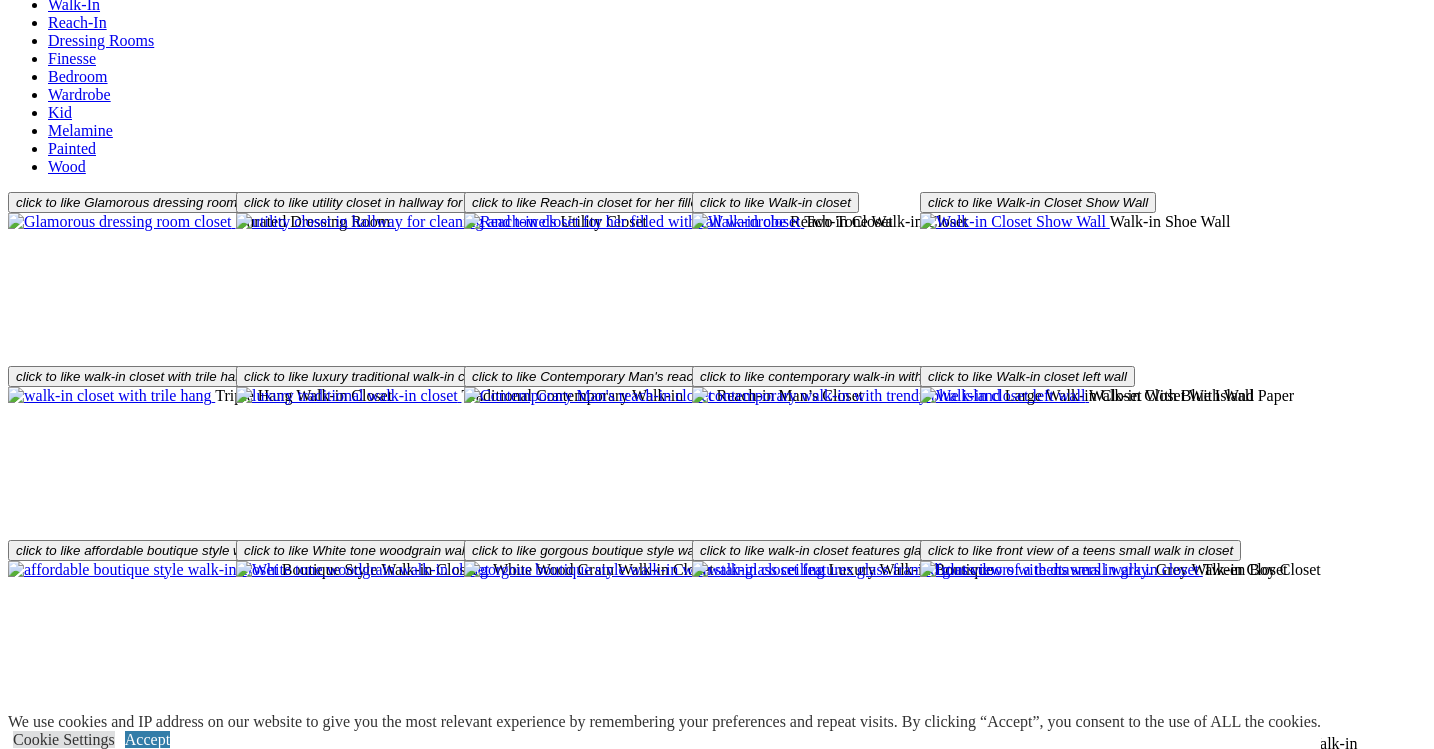 scroll, scrollTop: 2983, scrollLeft: 0, axis: vertical 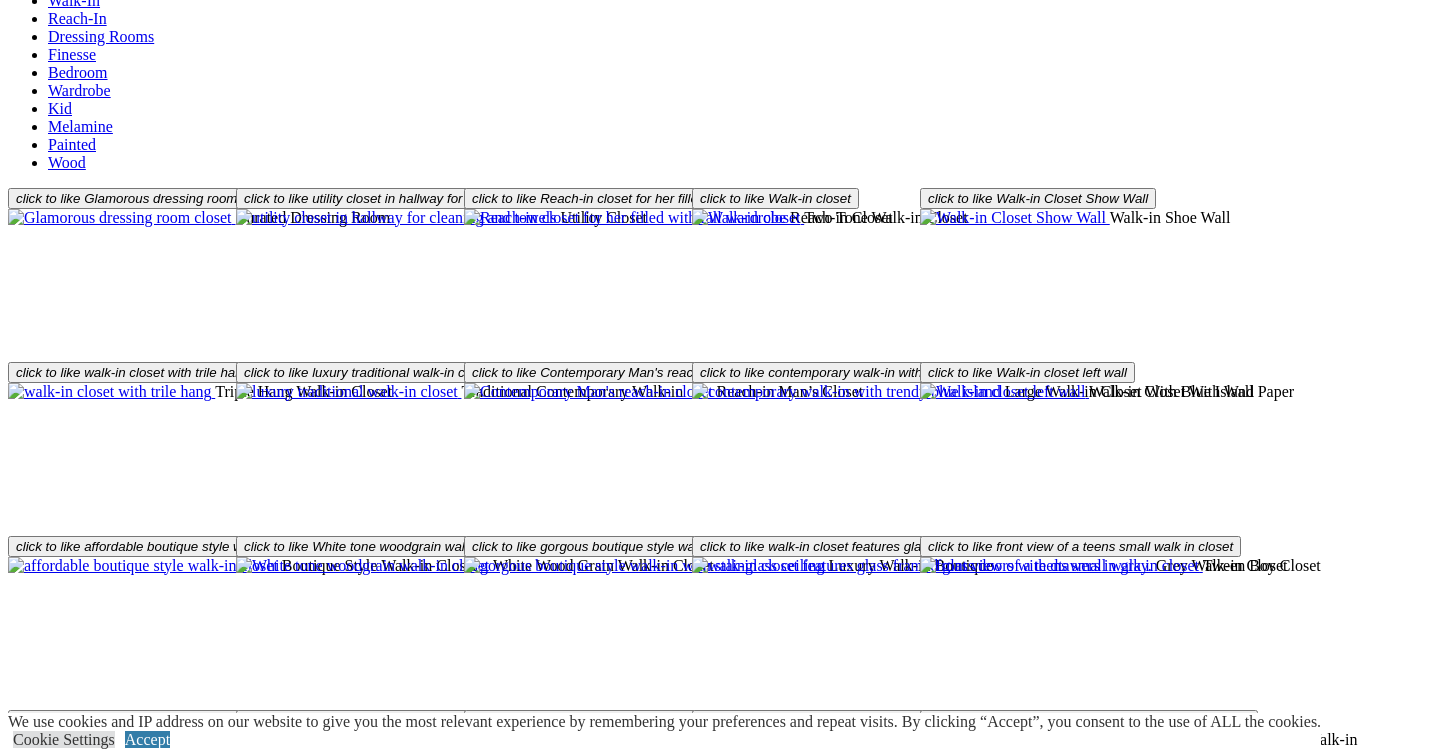 click on "Load More" at bounding box center [44, 1936] 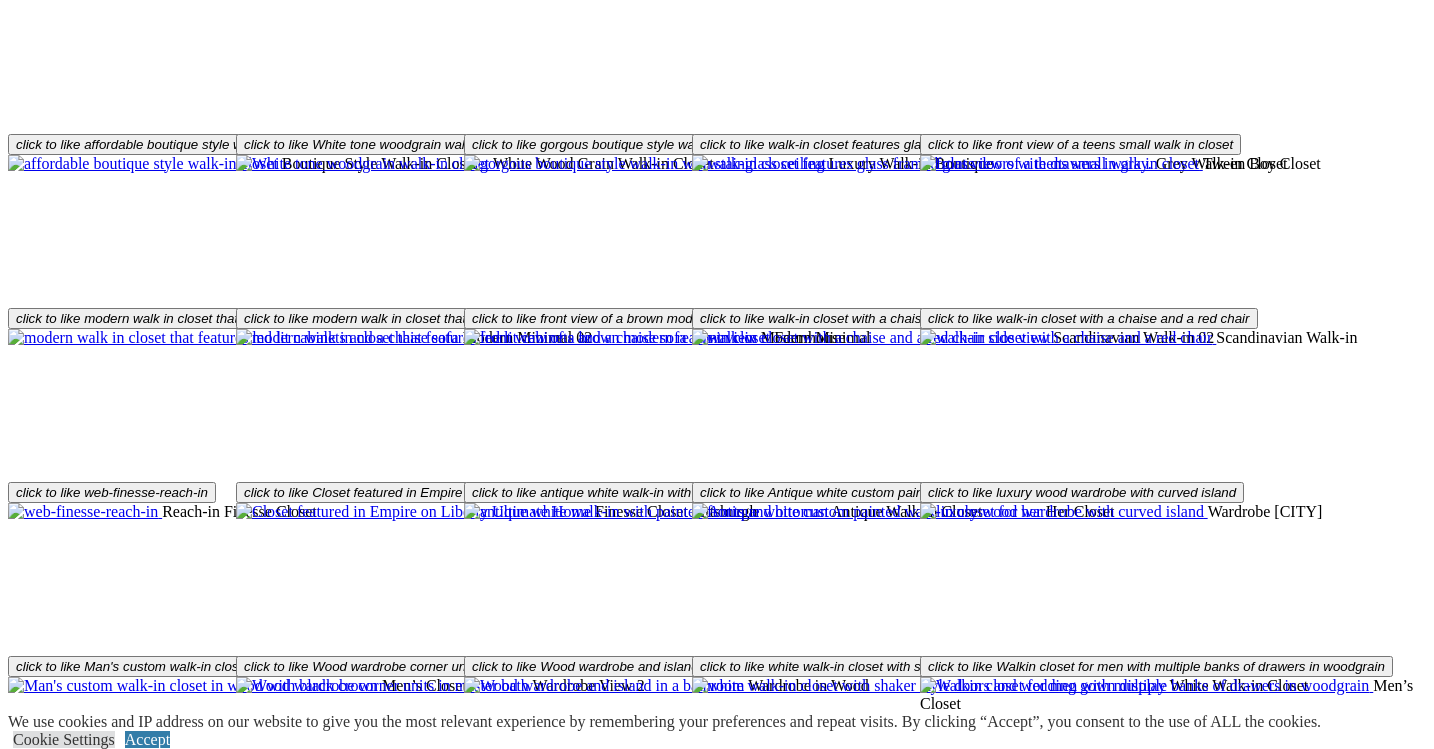 scroll, scrollTop: 3387, scrollLeft: 0, axis: vertical 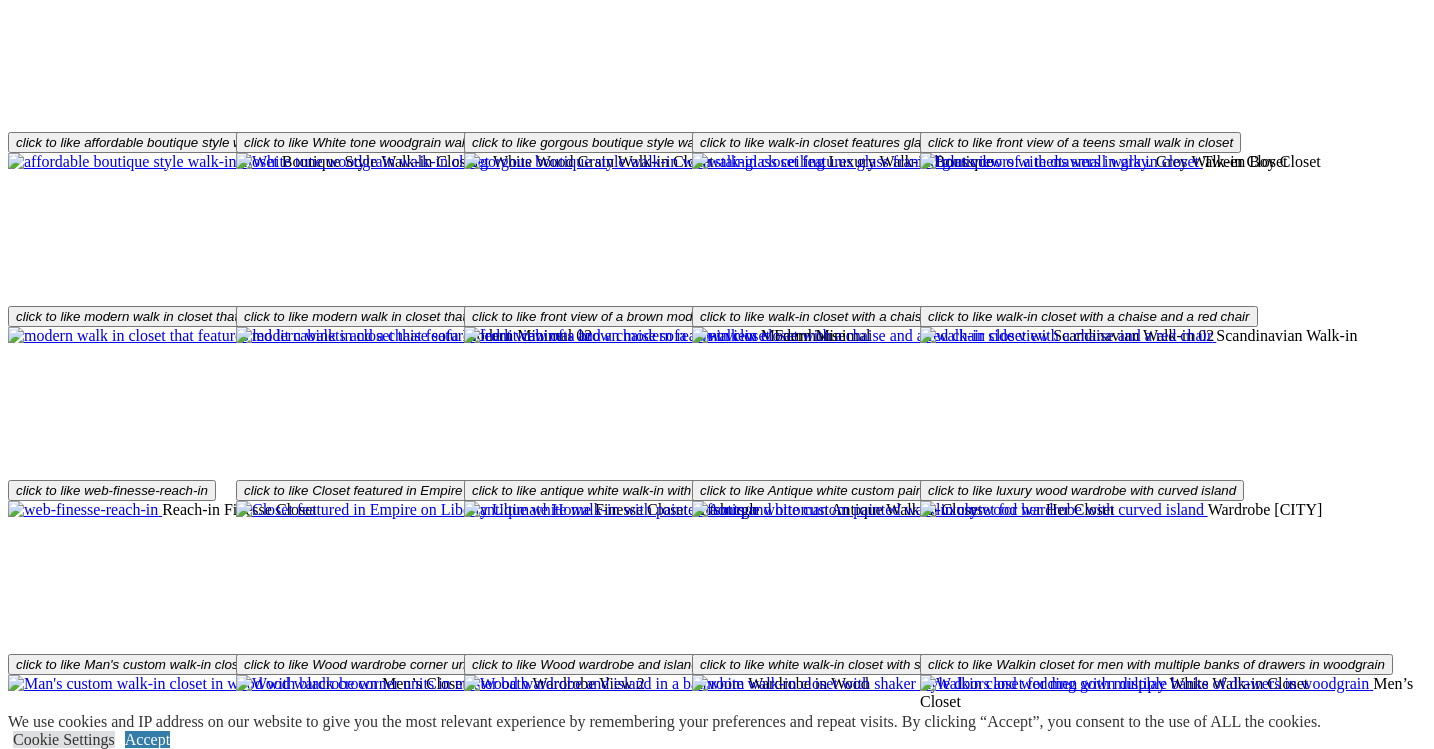 click on "Load More" at bounding box center [44, 1880] 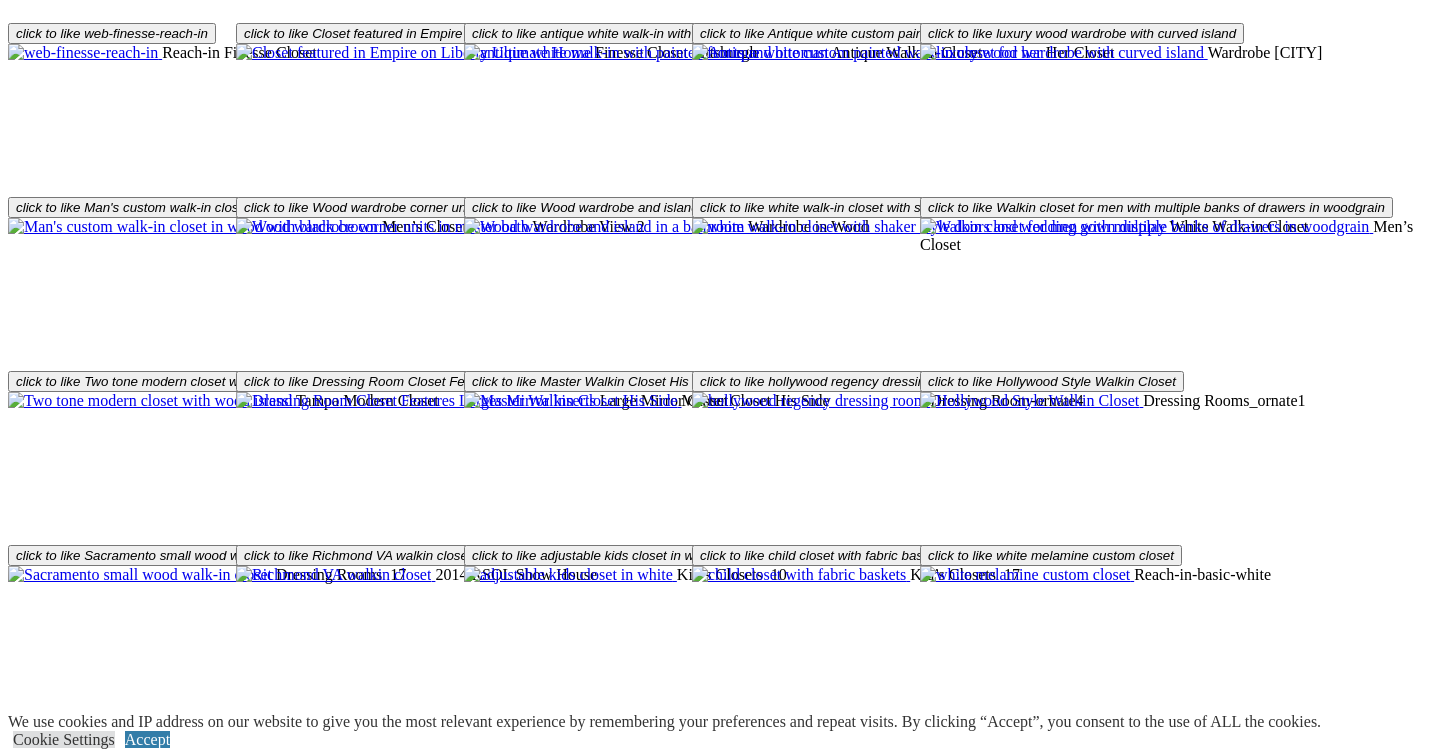 scroll, scrollTop: 3845, scrollLeft: 0, axis: vertical 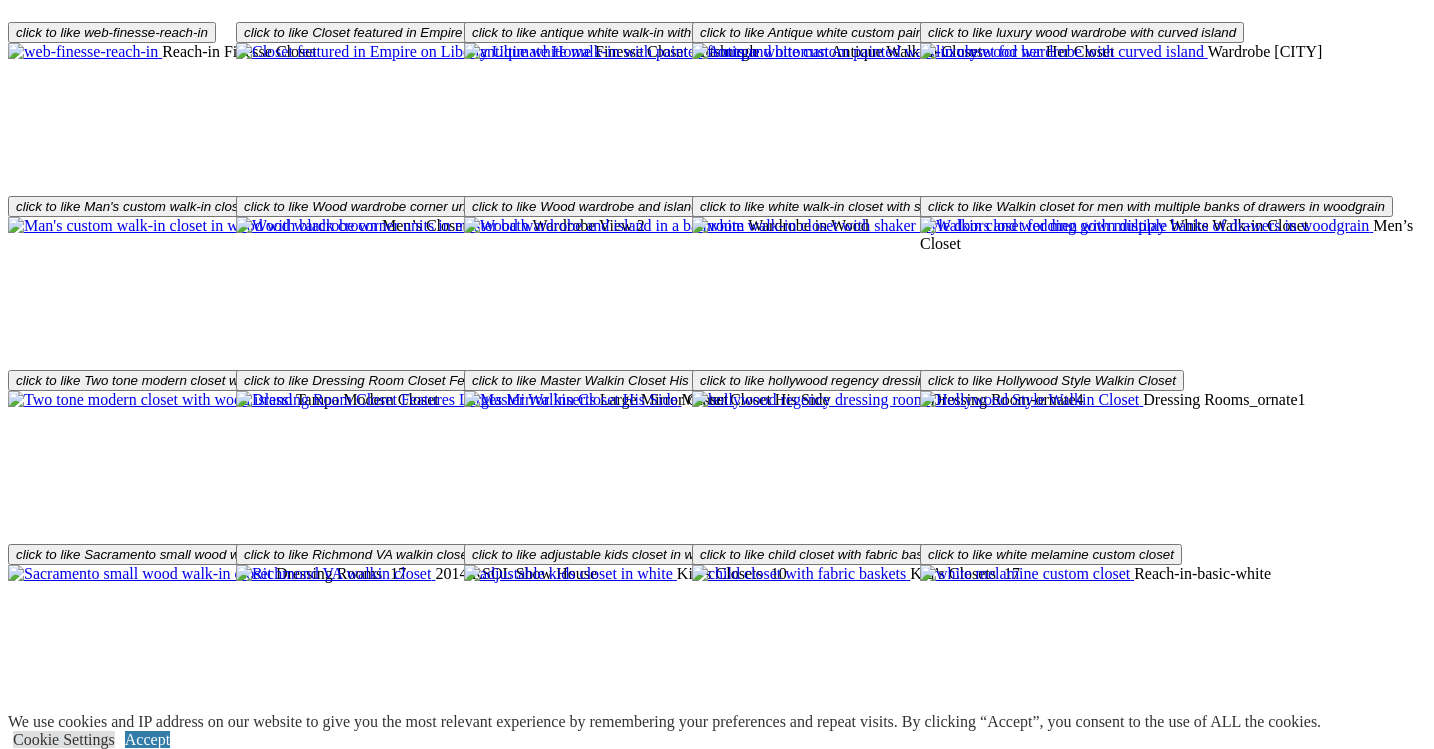 click at bounding box center (544, 1618) 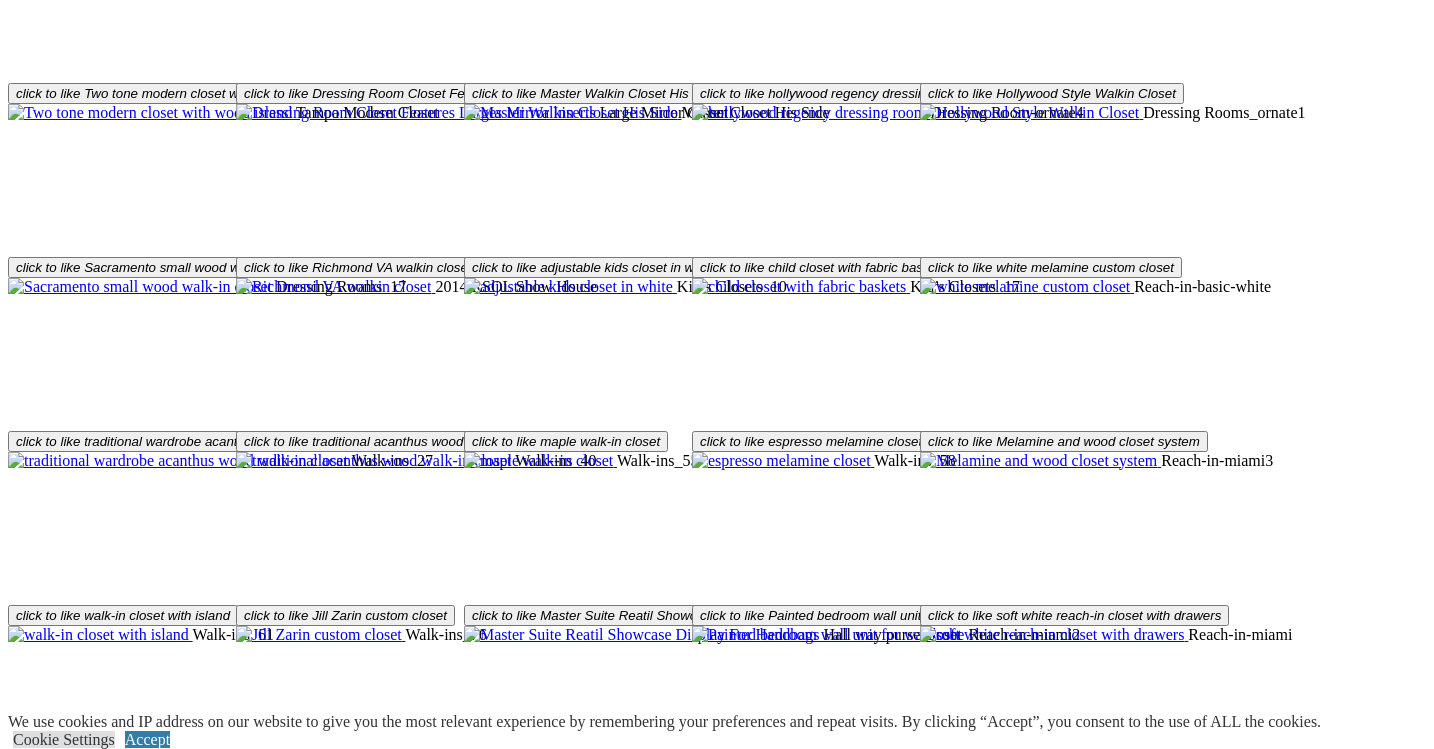 scroll, scrollTop: 4133, scrollLeft: 0, axis: vertical 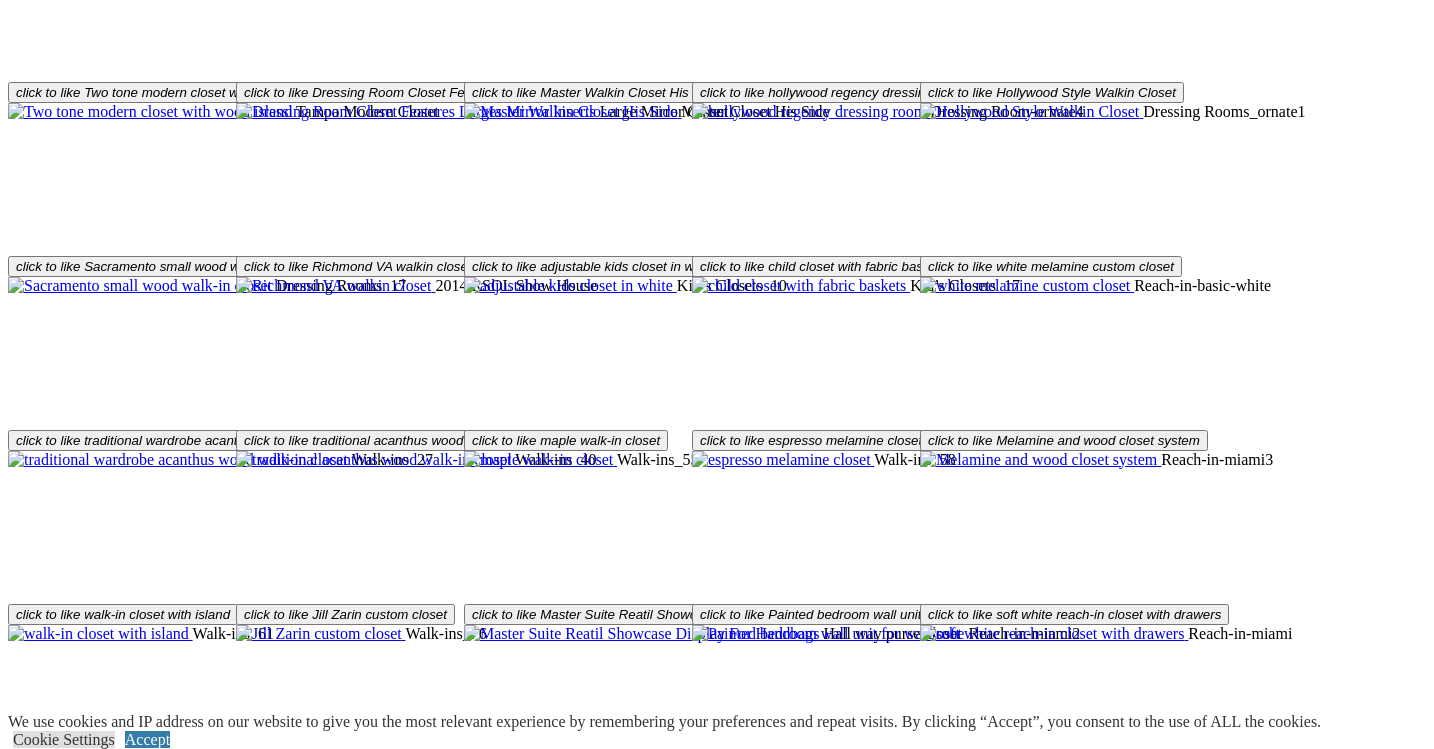 click on "Load More" at bounding box center (44, 1830) 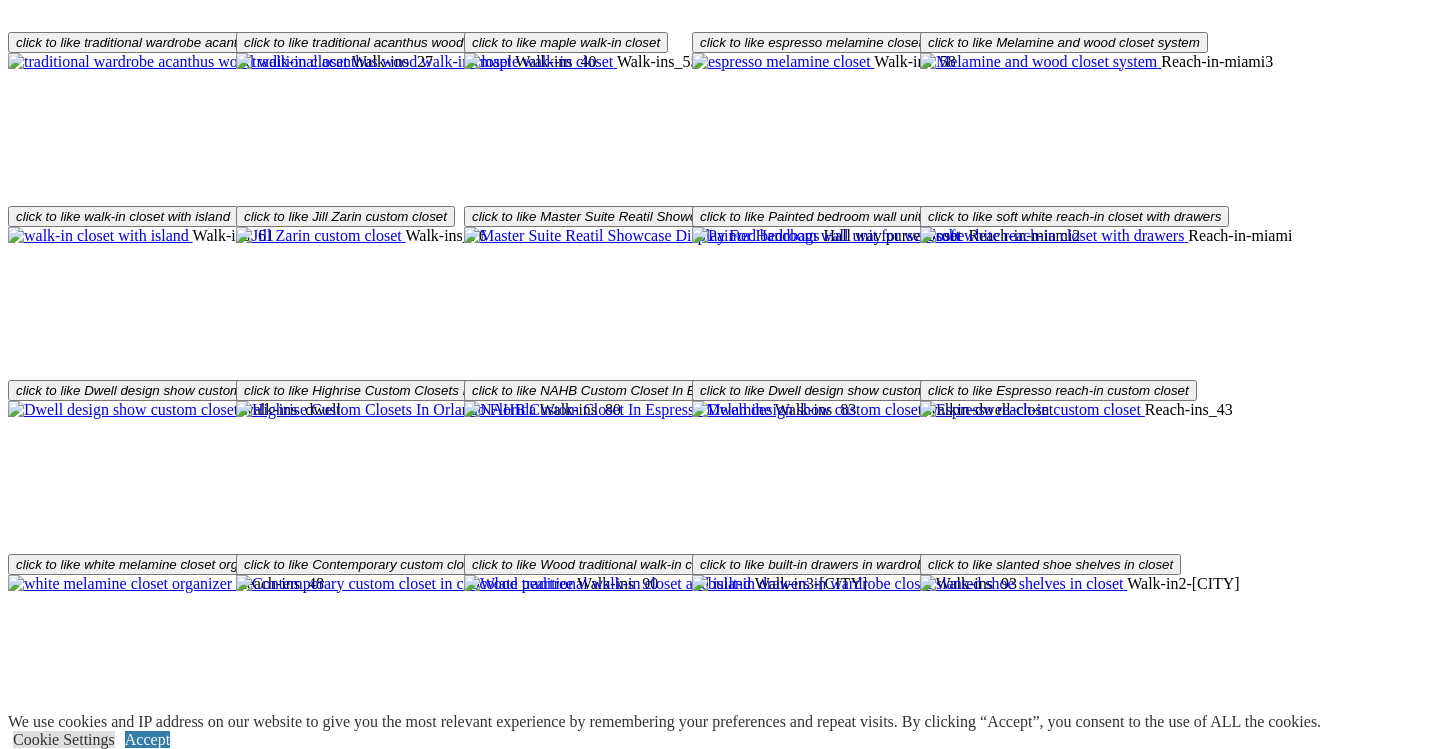 scroll, scrollTop: 4536, scrollLeft: 0, axis: vertical 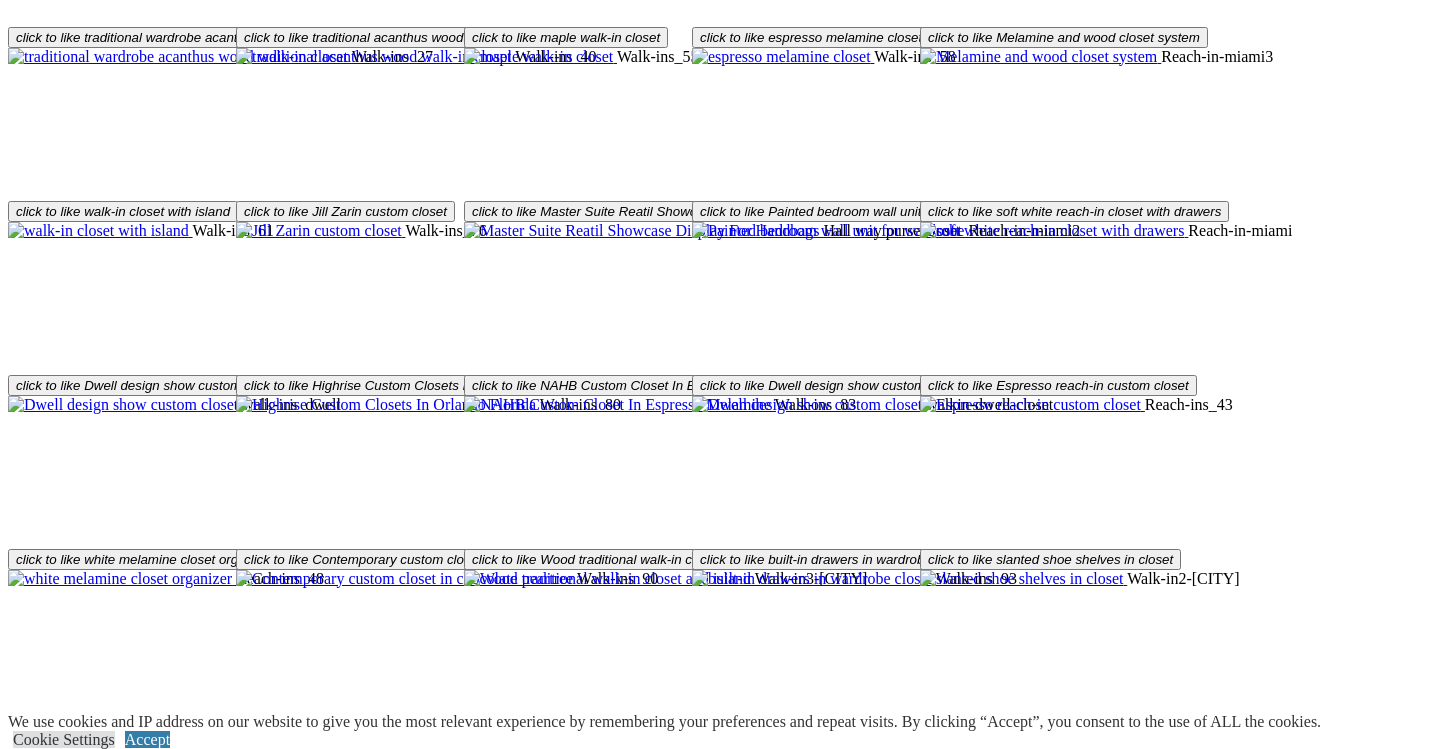 click at bounding box center [355, 1623] 